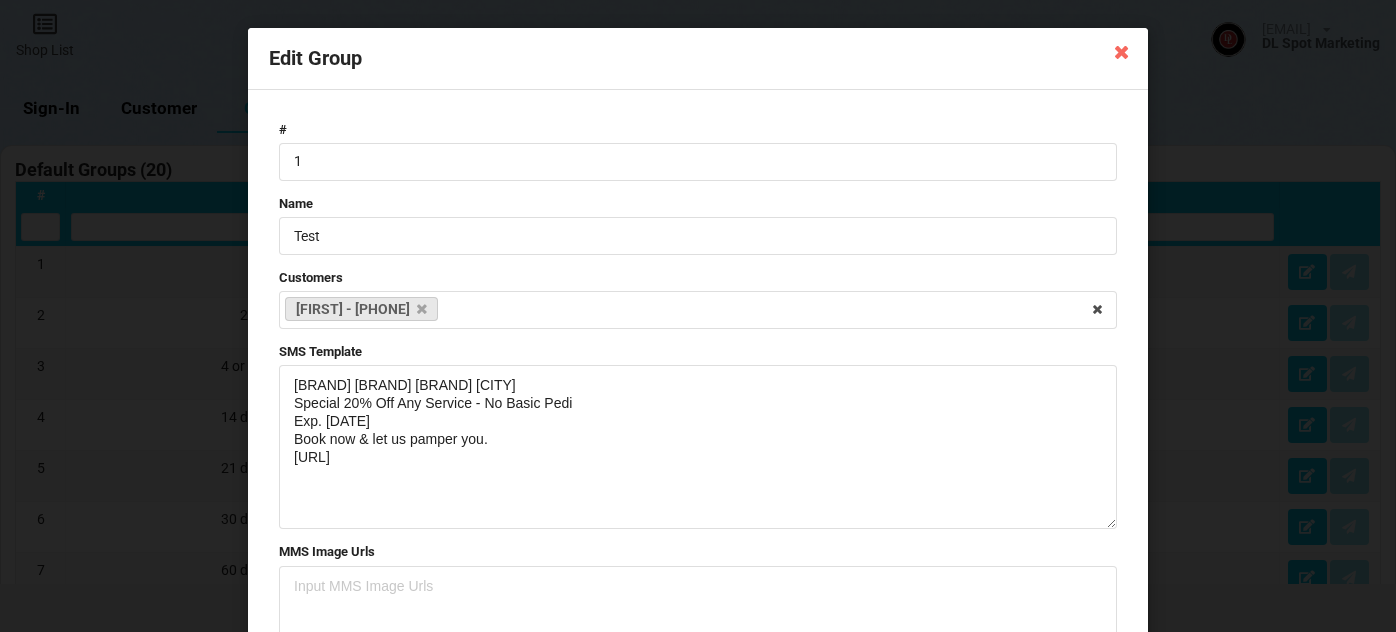 select on "25" 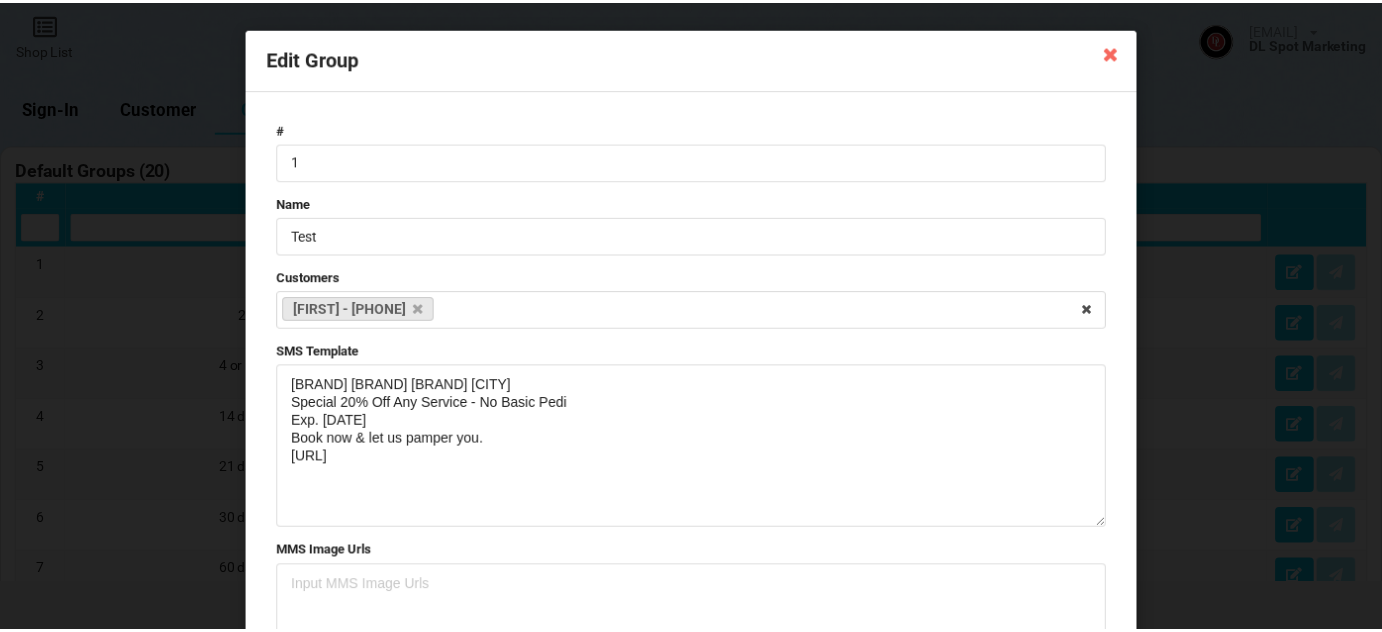 scroll, scrollTop: 1090, scrollLeft: 0, axis: vertical 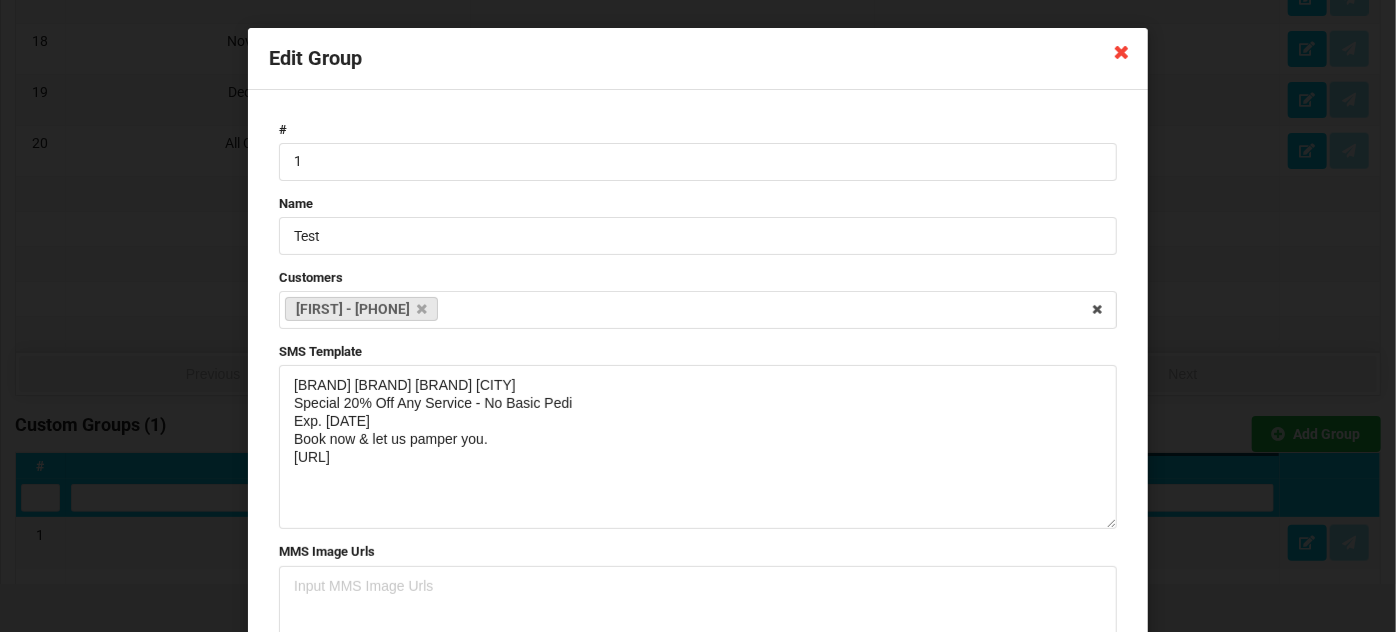 click at bounding box center (1122, 51) 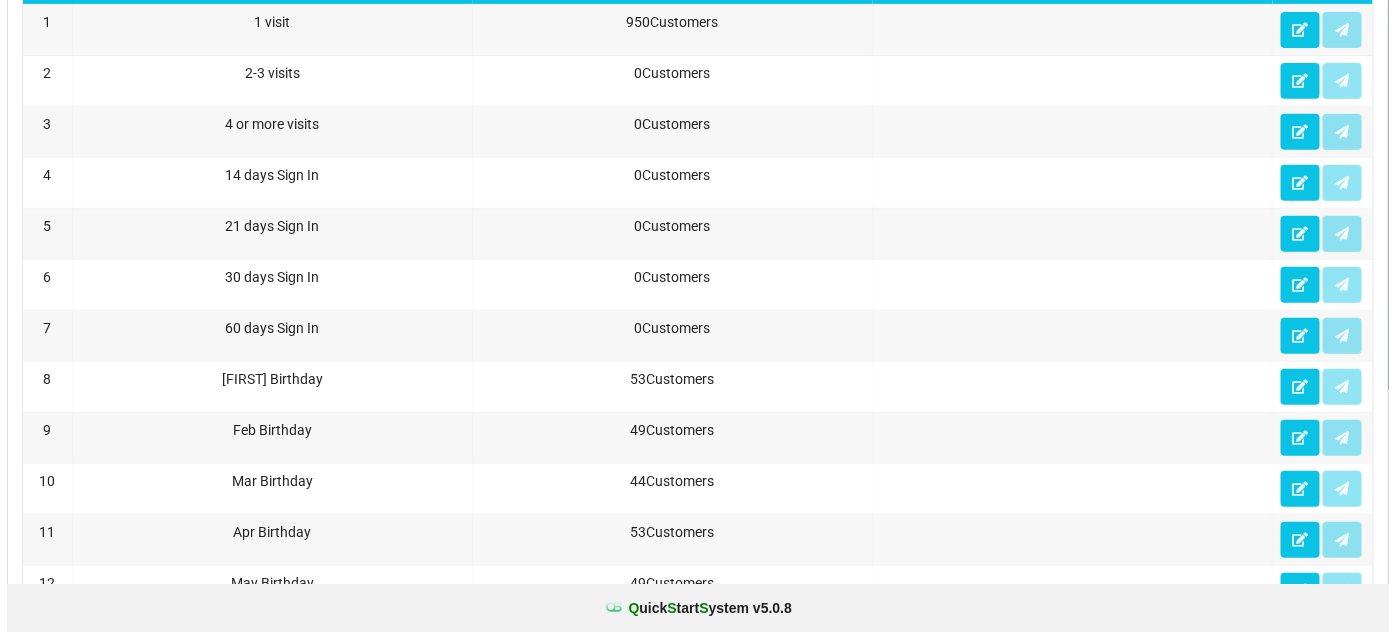 scroll, scrollTop: 0, scrollLeft: 0, axis: both 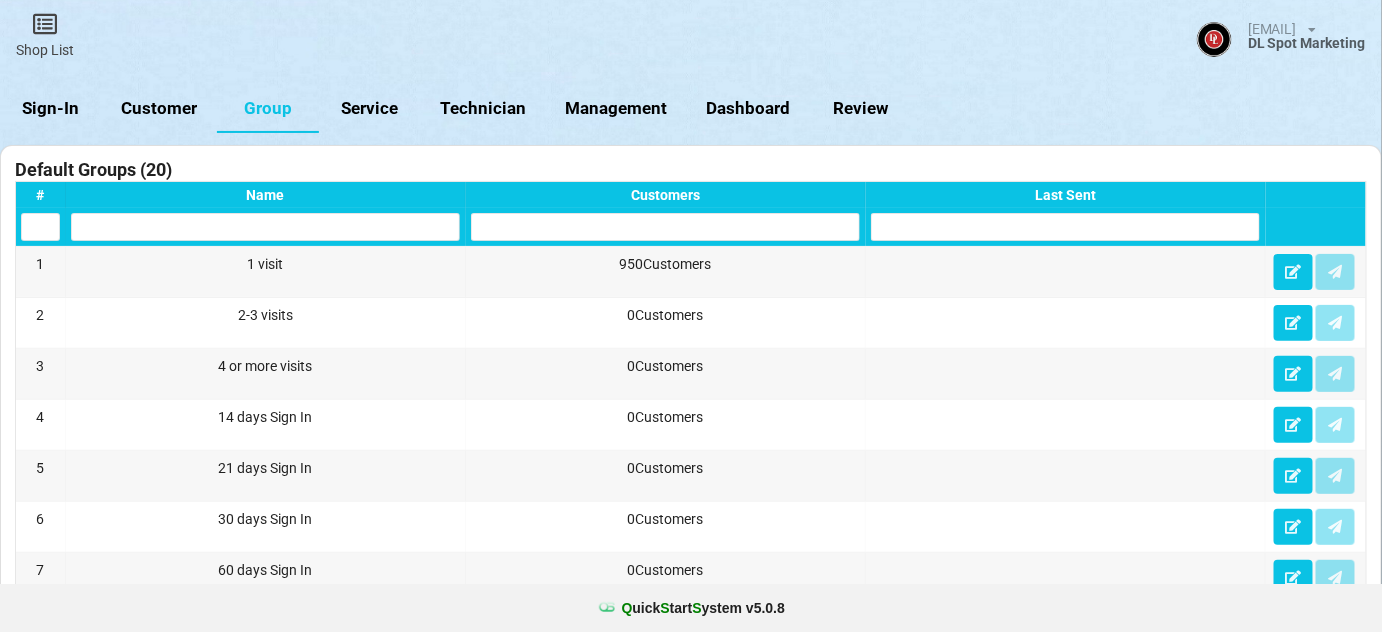 click on "Sign-In" at bounding box center [51, 109] 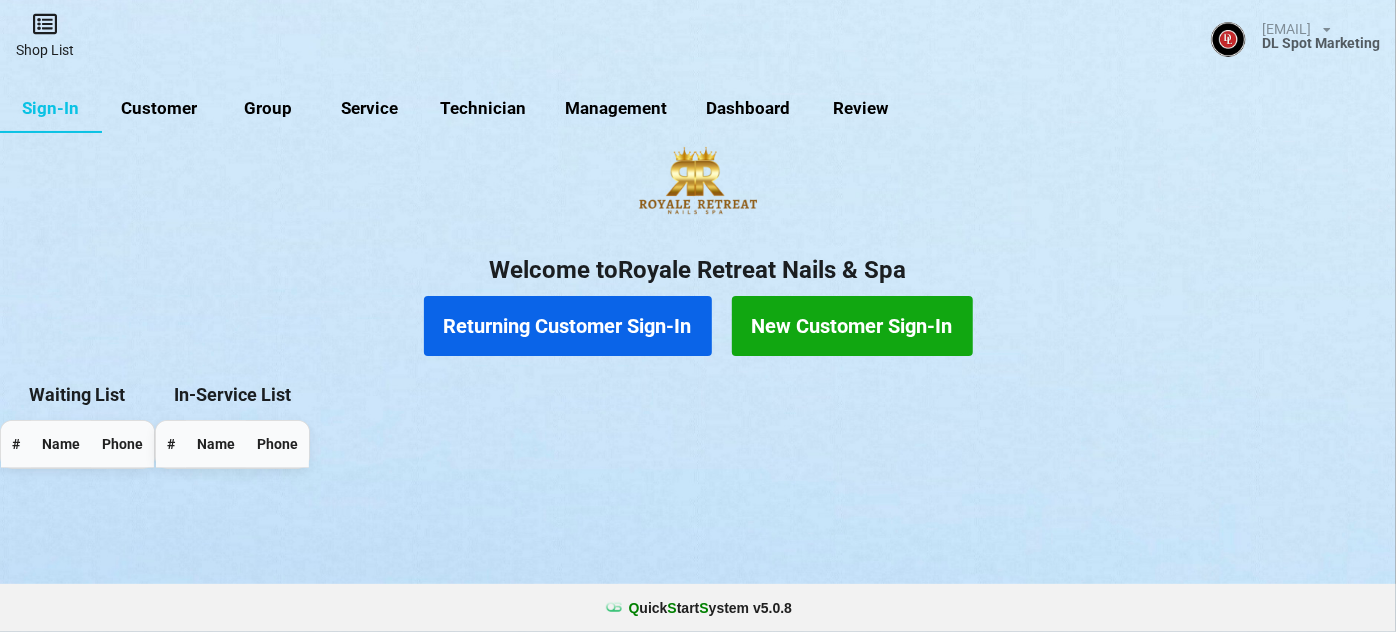 click on "Shop List" at bounding box center (45, 35) 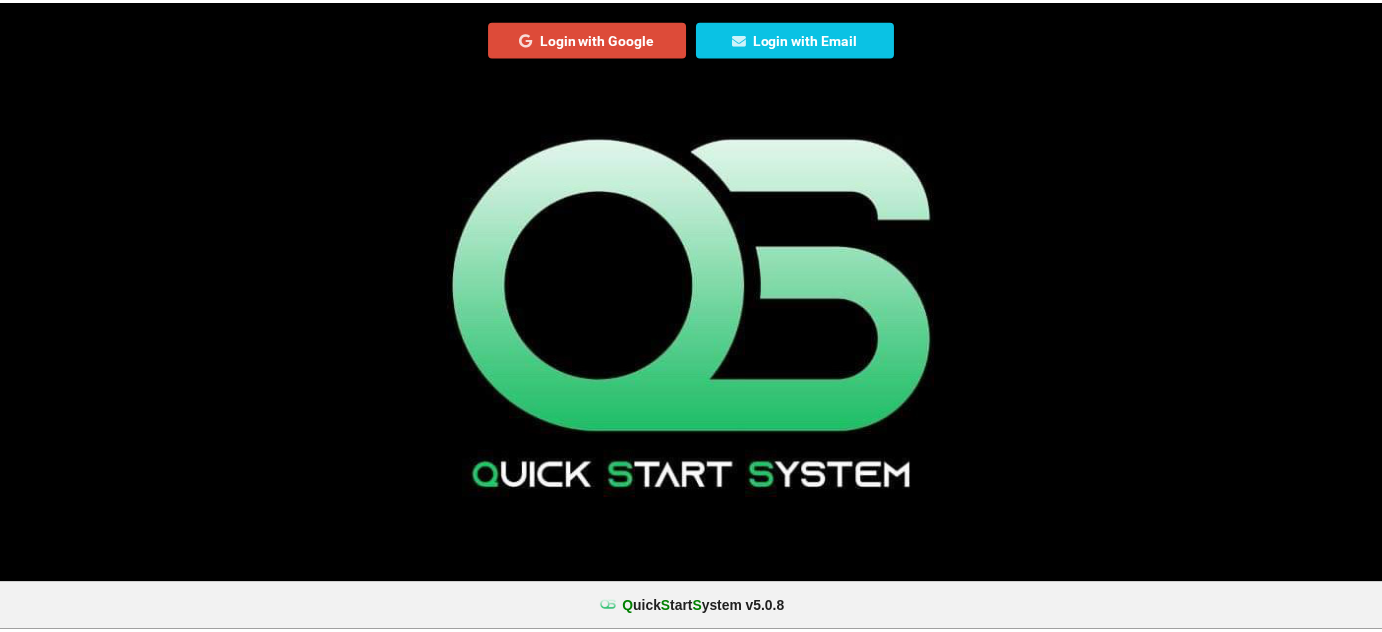 scroll, scrollTop: 0, scrollLeft: 0, axis: both 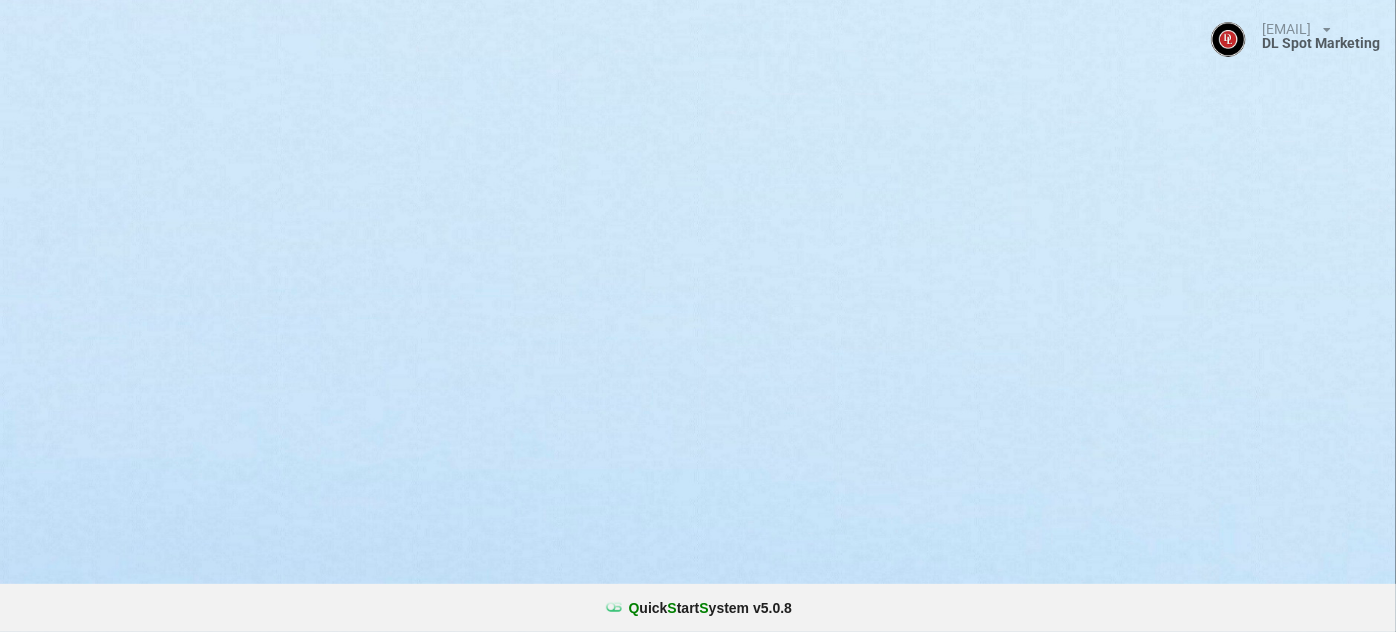 select on "25" 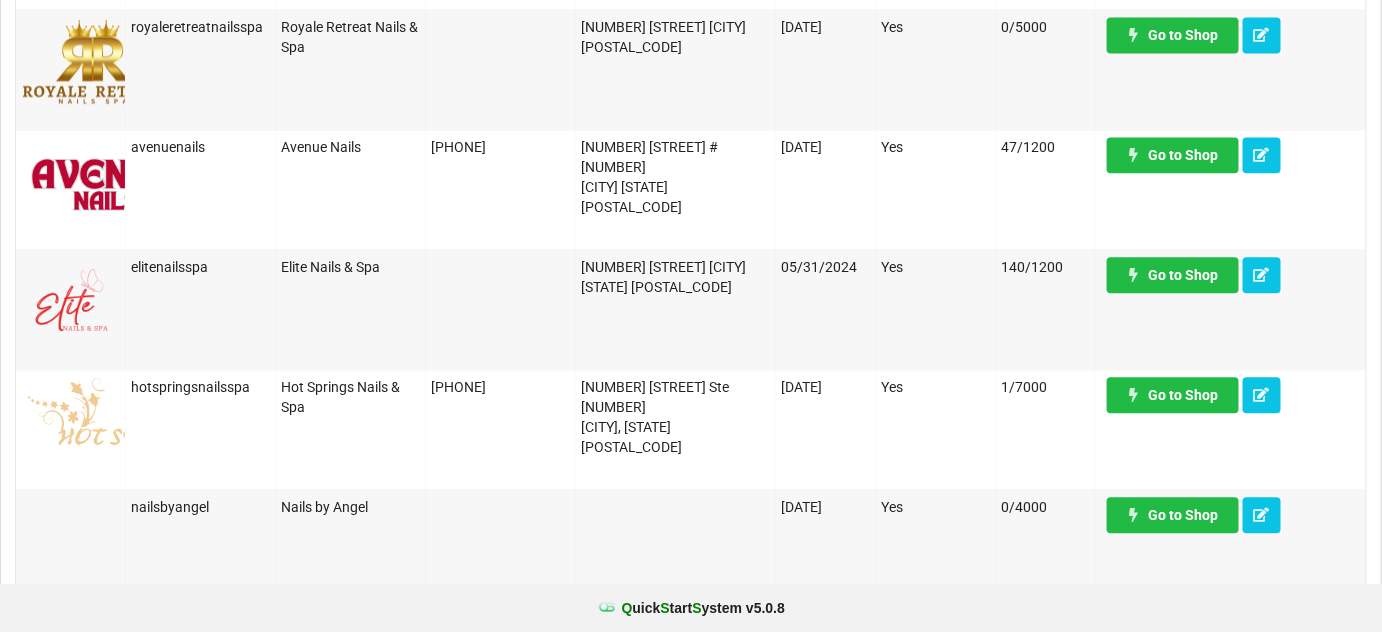 scroll, scrollTop: 1454, scrollLeft: 0, axis: vertical 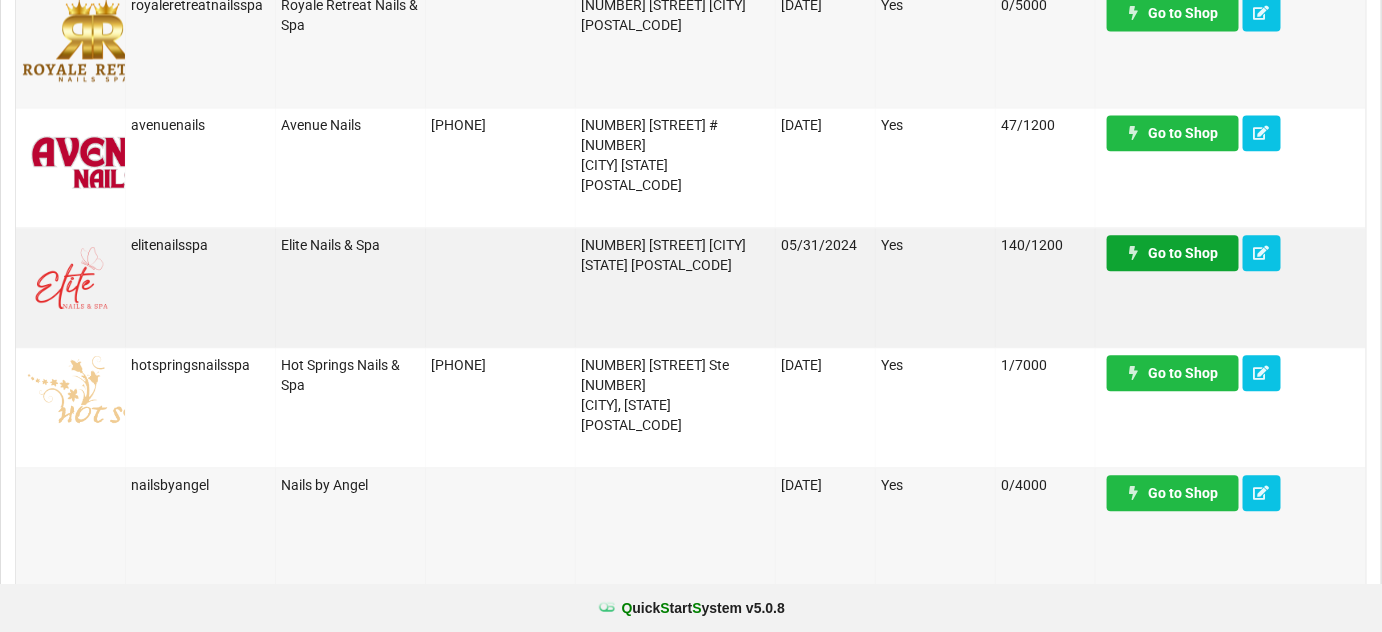 click on "Go to Shop" at bounding box center [1173, 253] 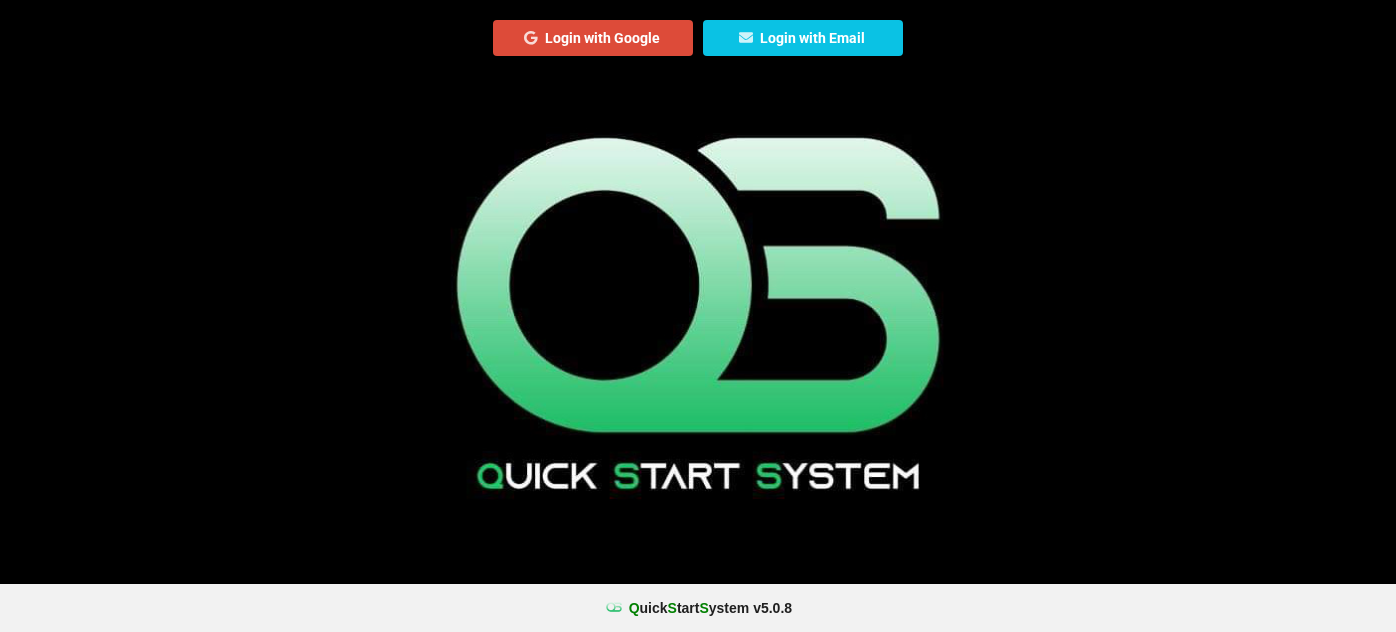 scroll, scrollTop: 0, scrollLeft: 0, axis: both 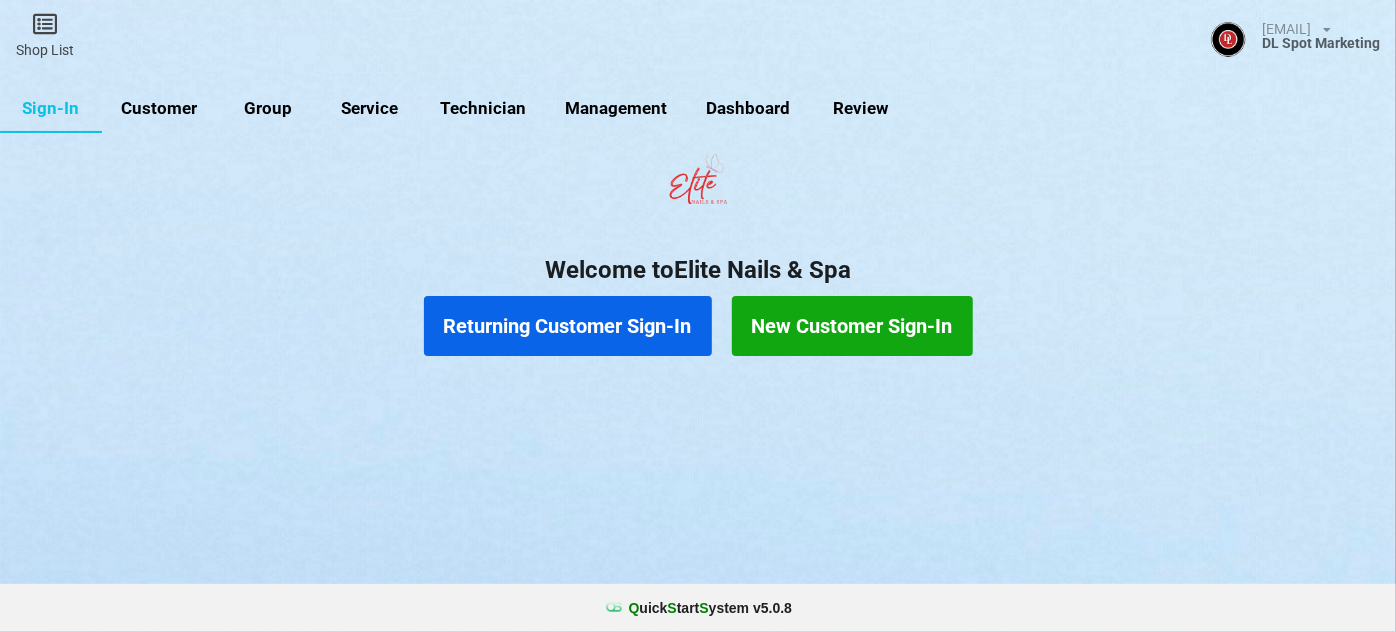 click on "Customer" at bounding box center [159, 109] 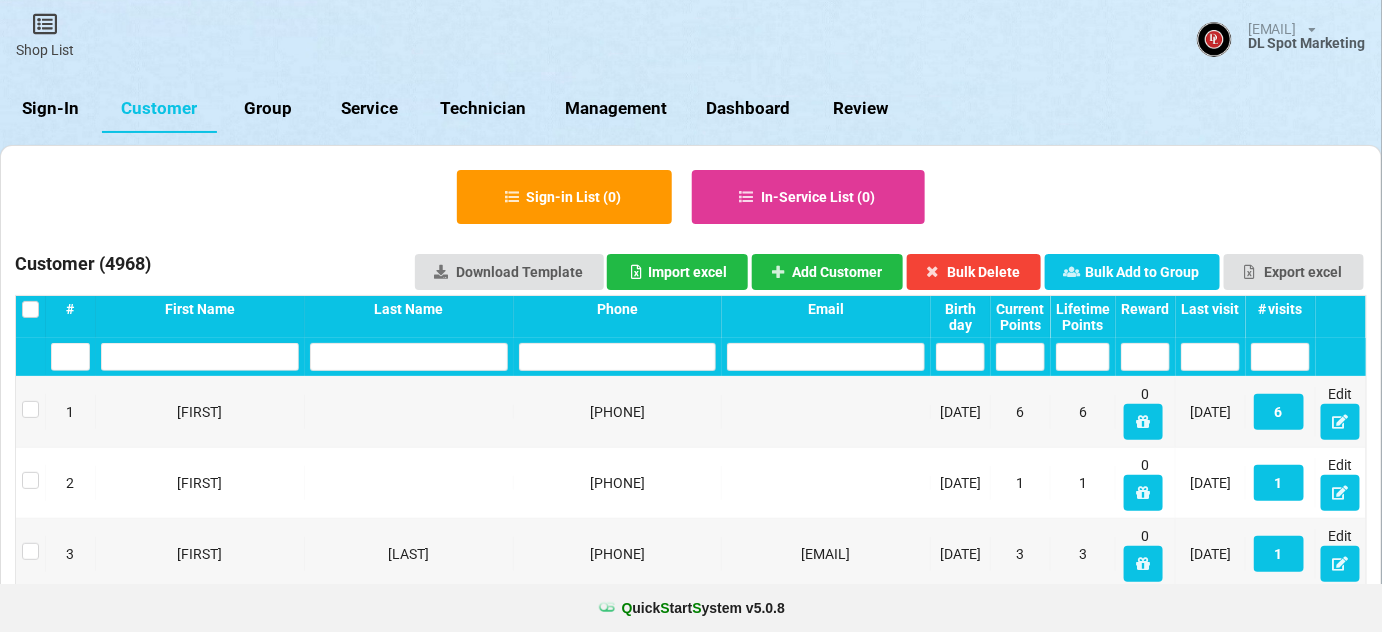 click on "Last visit" at bounding box center [1211, 317] 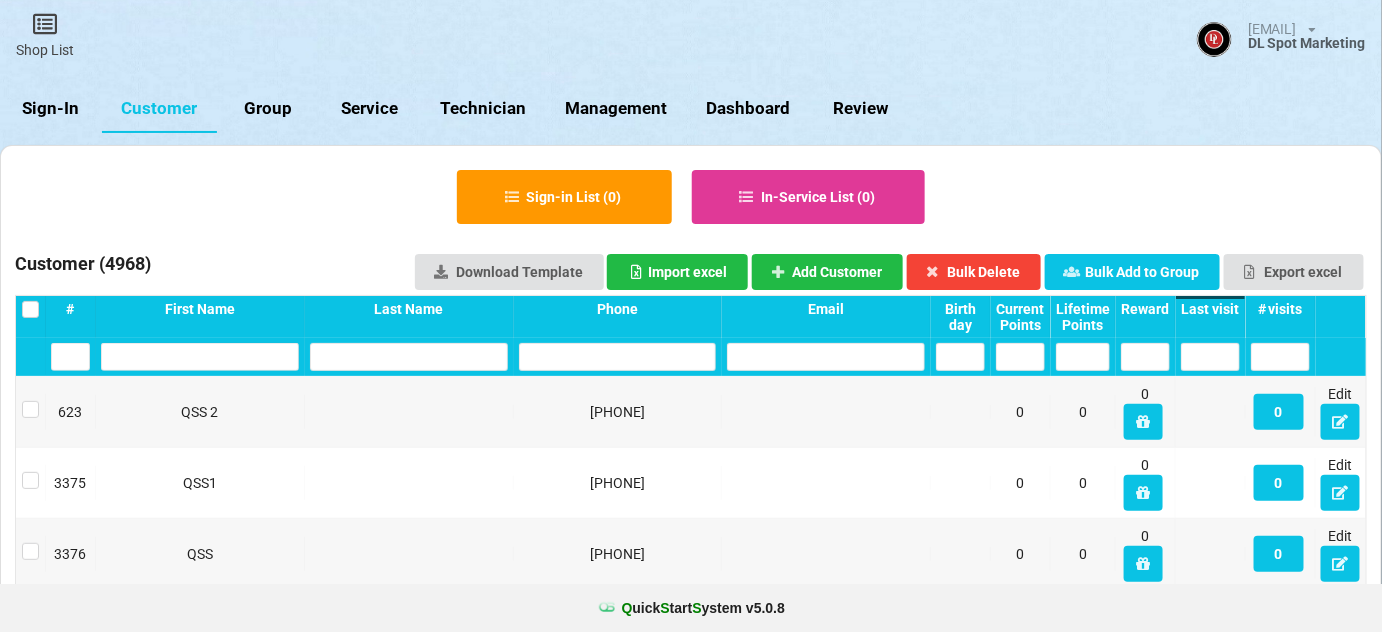 click on "Last visit" at bounding box center (1210, 309) 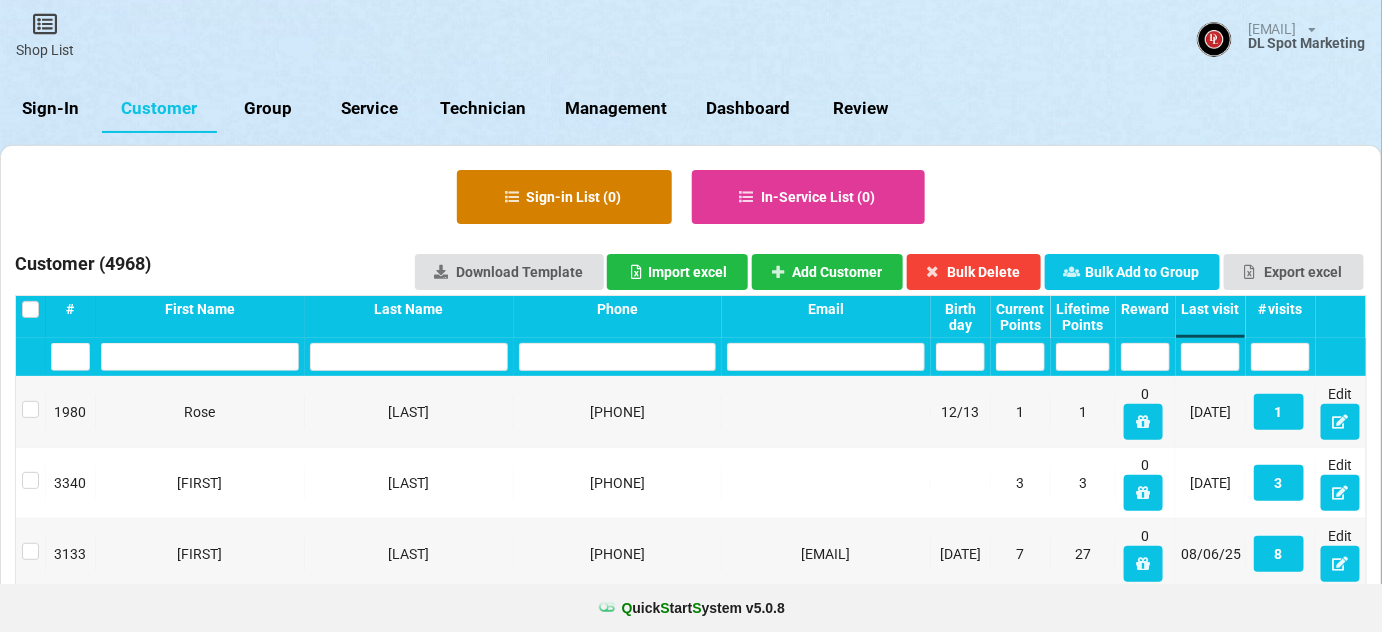 click on "Sign-in List ( [NUMBER] )" at bounding box center (564, 197) 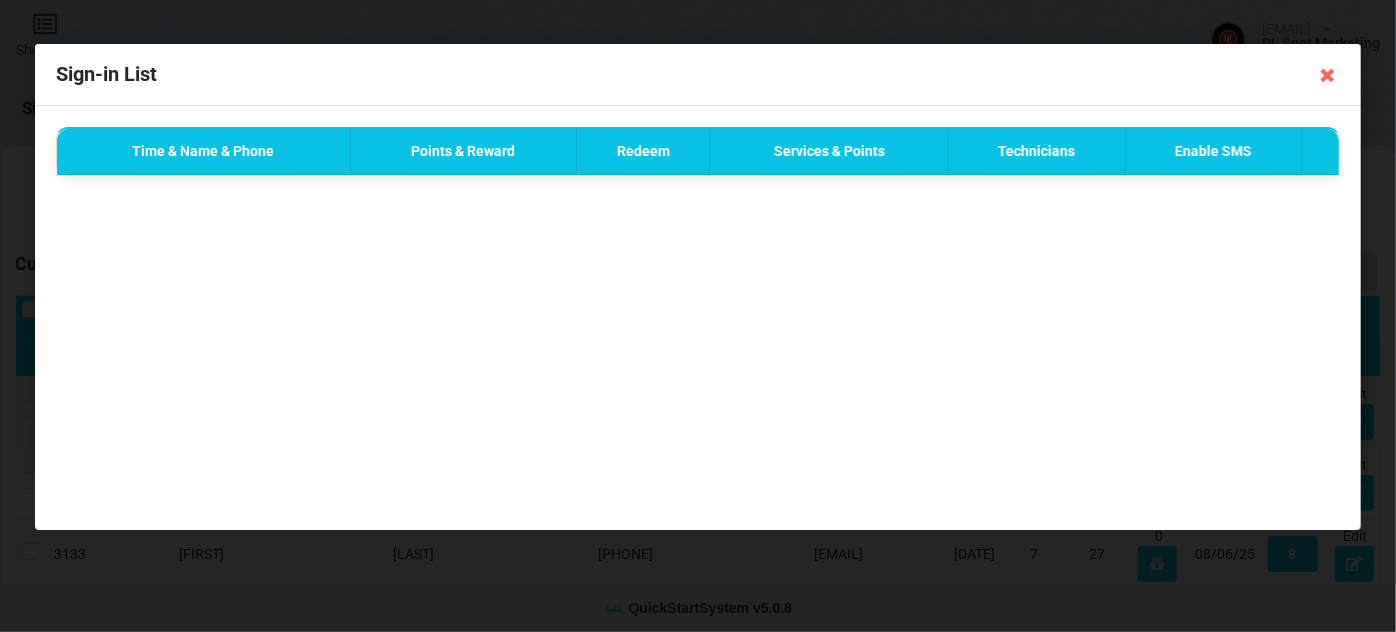 click at bounding box center (1328, 75) 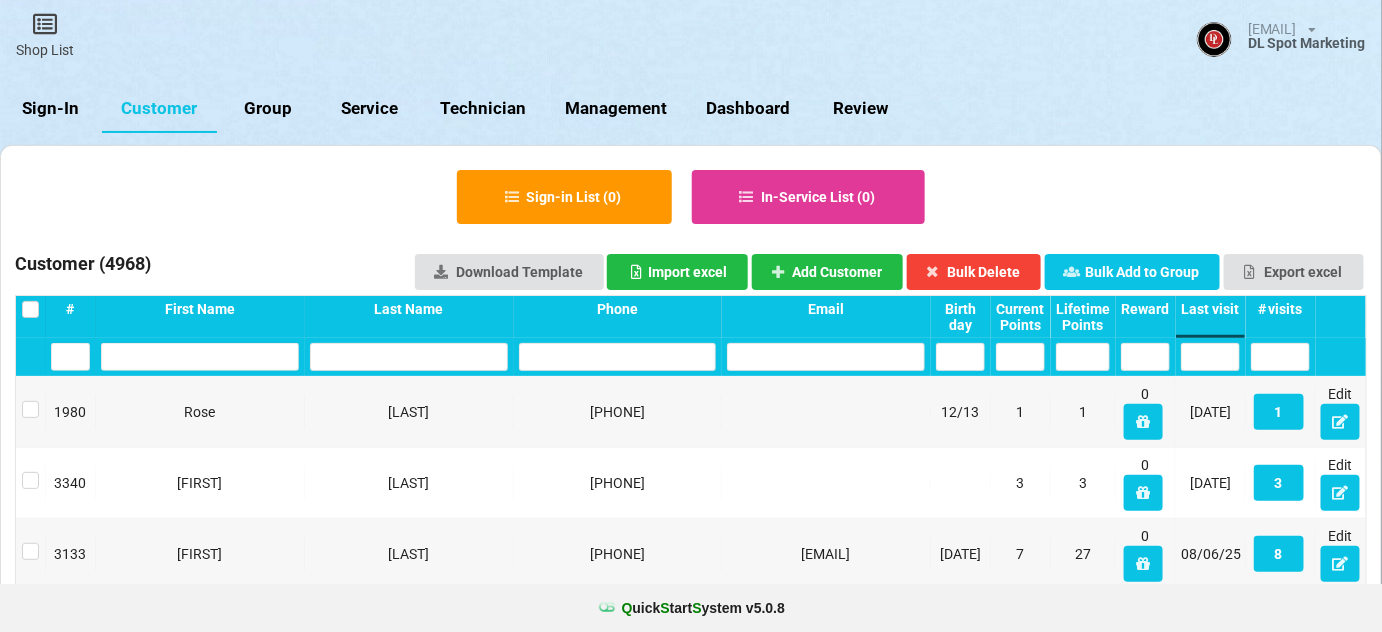 click on "Sign-In" at bounding box center [51, 109] 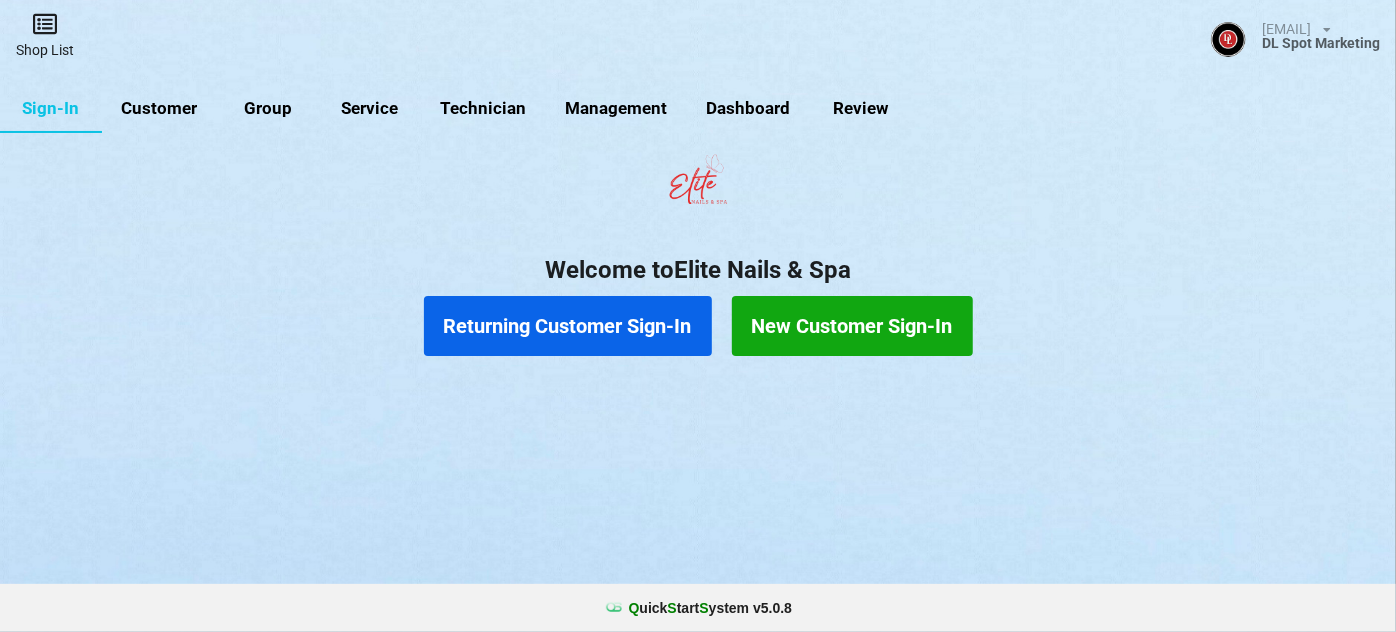 click at bounding box center [45, 24] 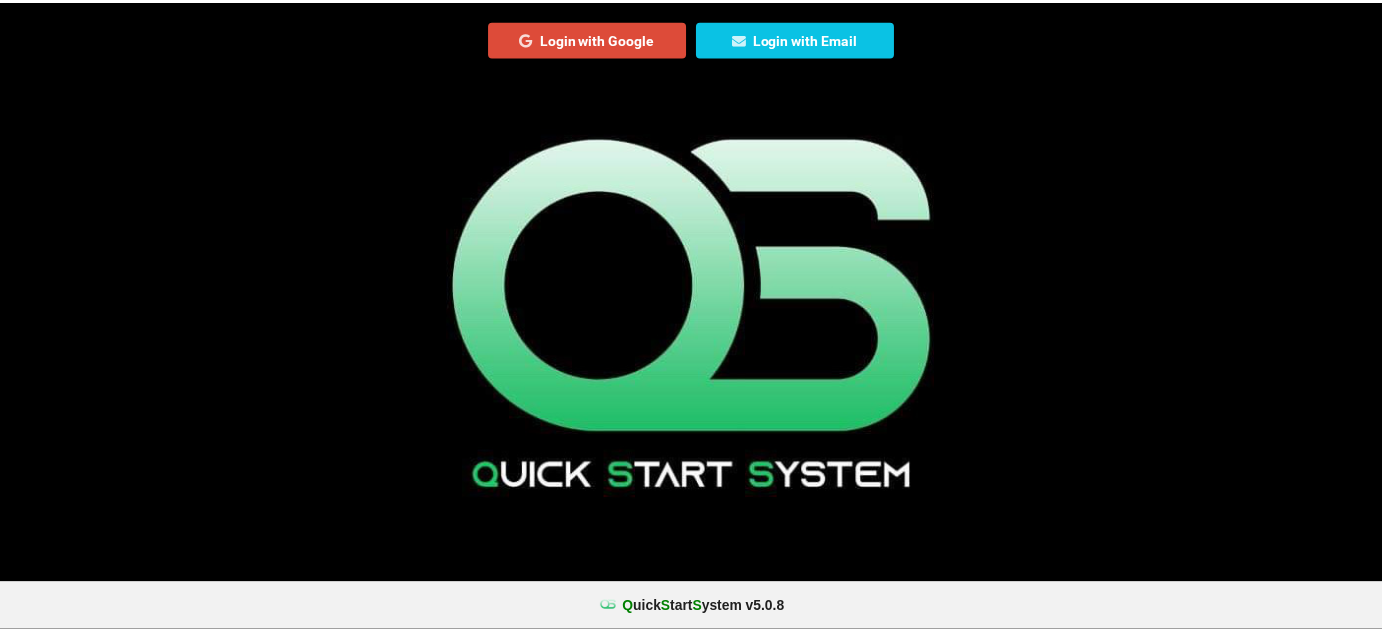 scroll, scrollTop: 0, scrollLeft: 0, axis: both 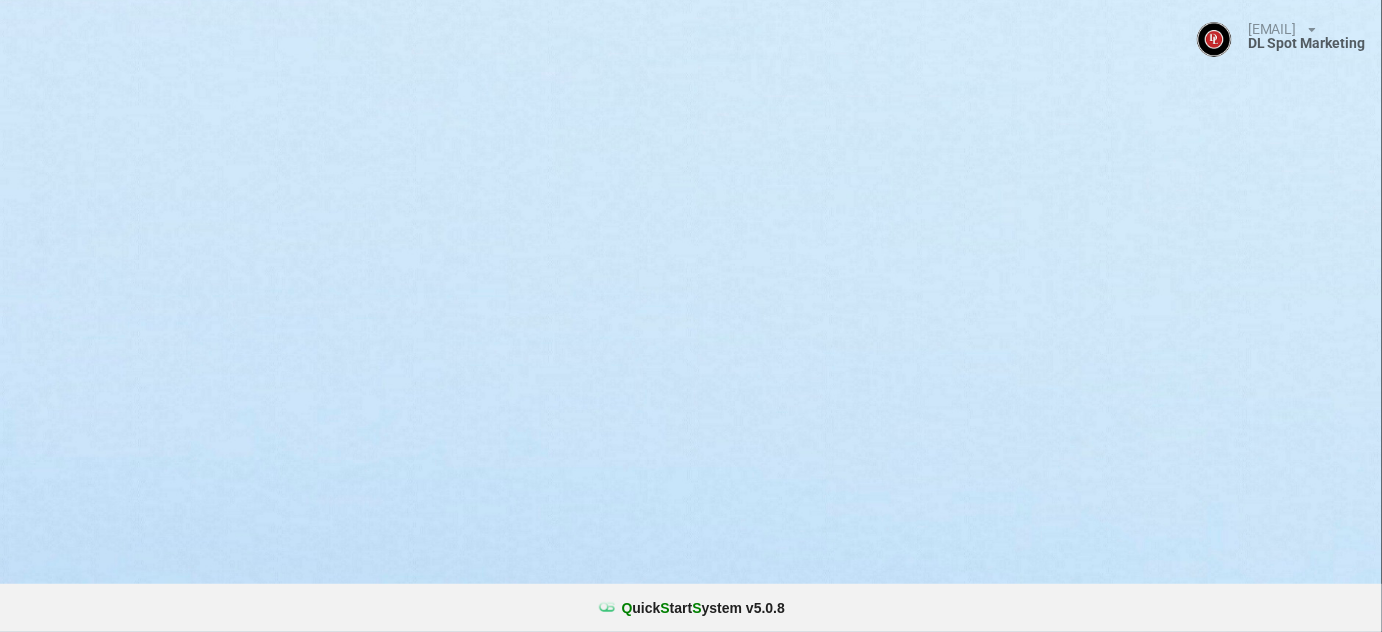 select on "25" 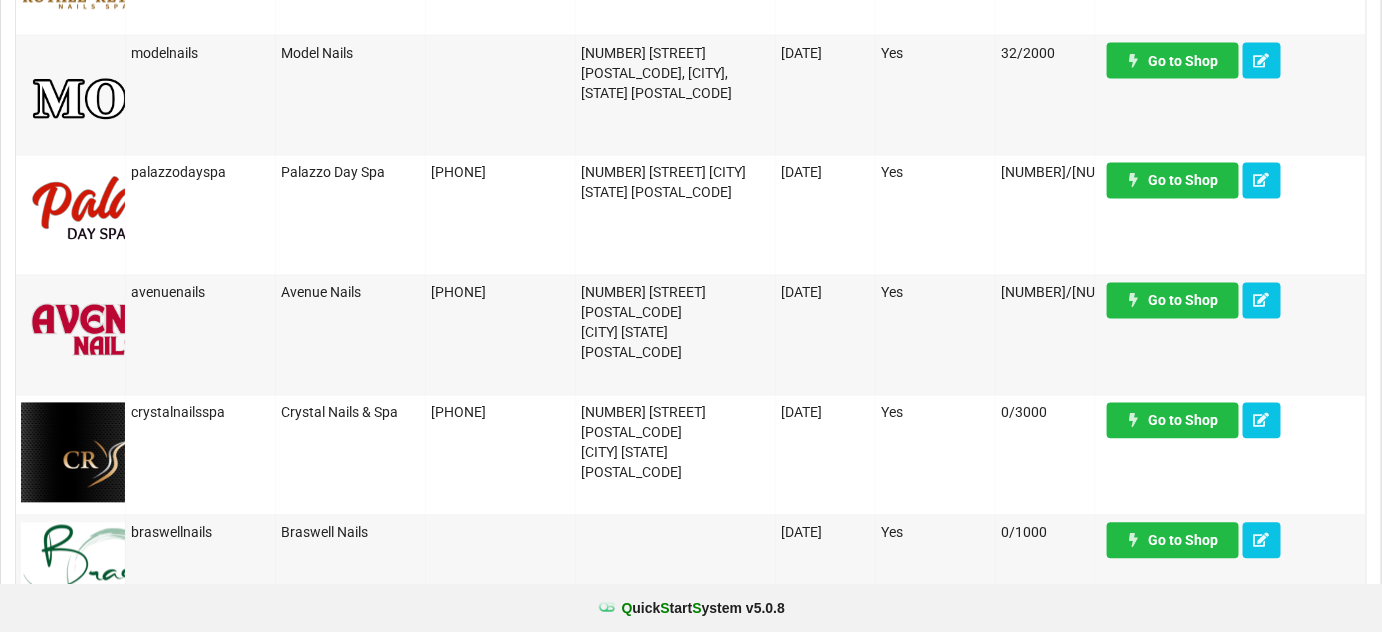 scroll, scrollTop: 1333, scrollLeft: 0, axis: vertical 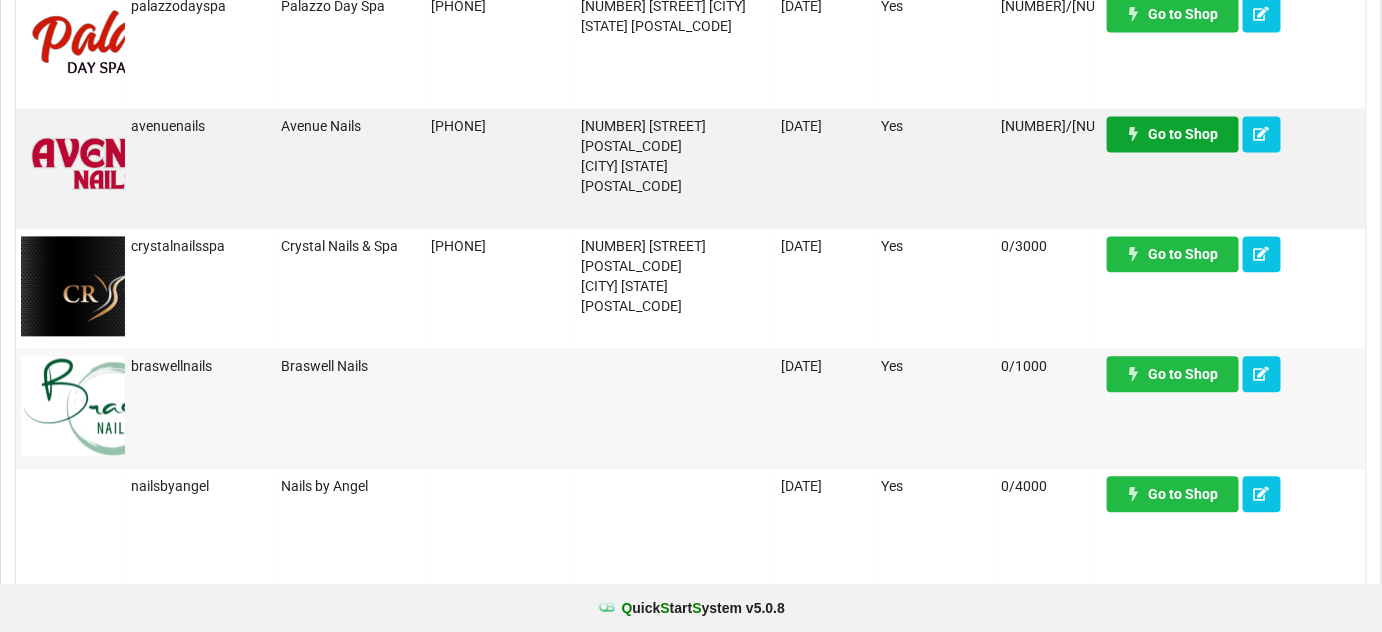 click on "Go to Shop" at bounding box center [1173, 134] 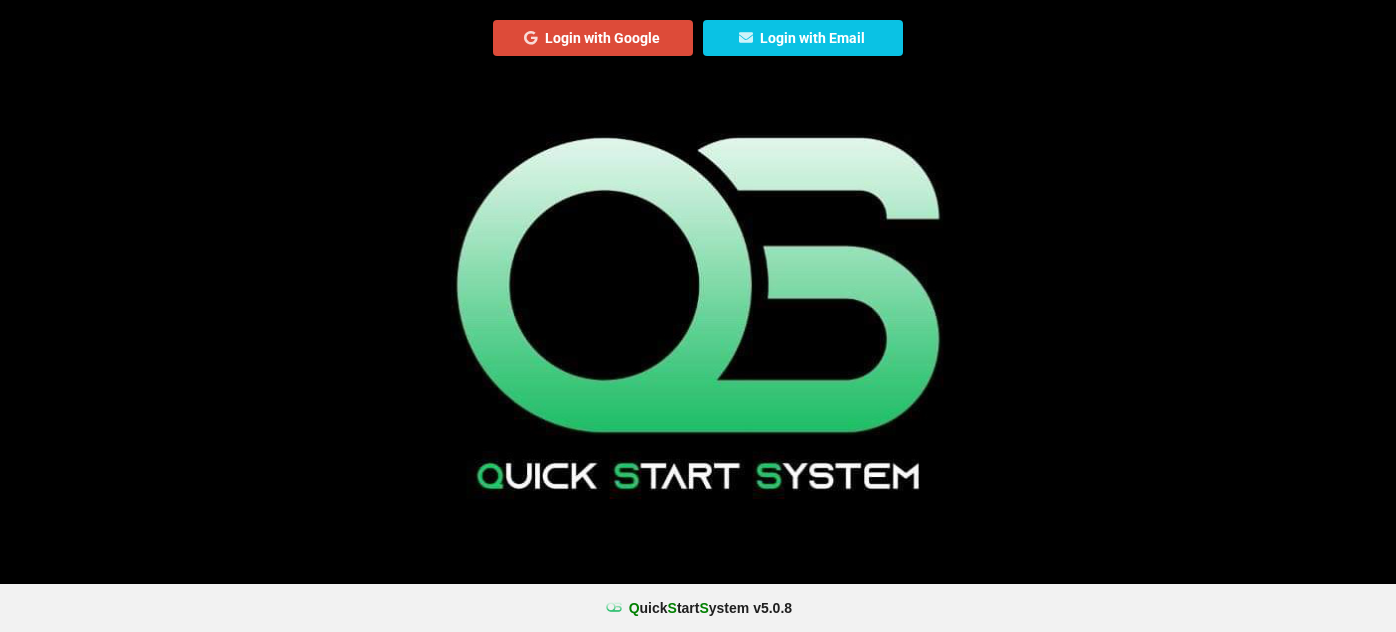 scroll, scrollTop: 0, scrollLeft: 0, axis: both 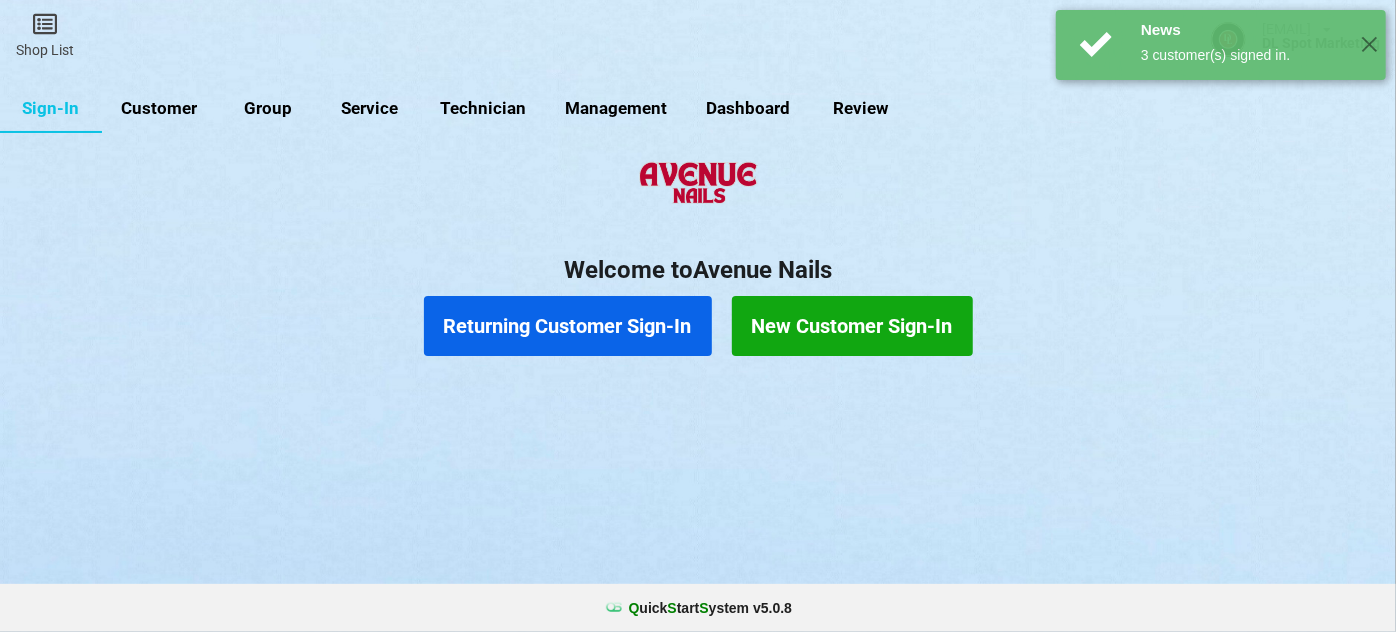 click on "Customer" at bounding box center (159, 109) 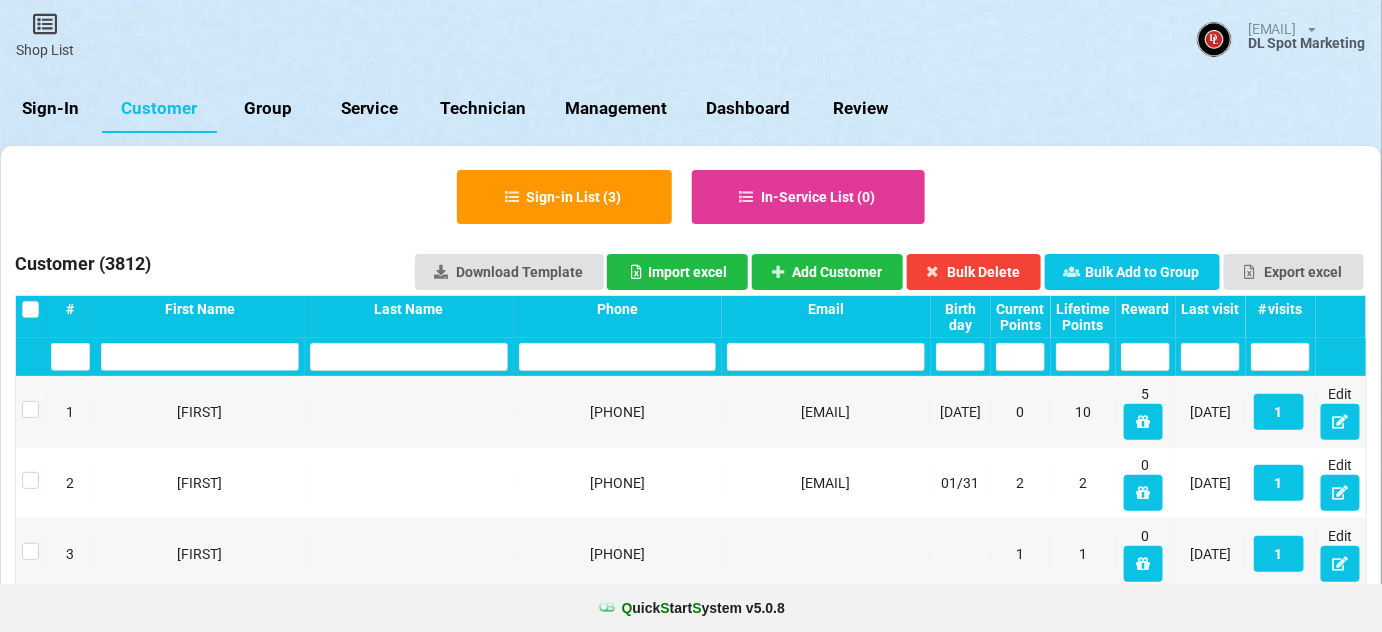 click on "Last visit" at bounding box center (1210, 309) 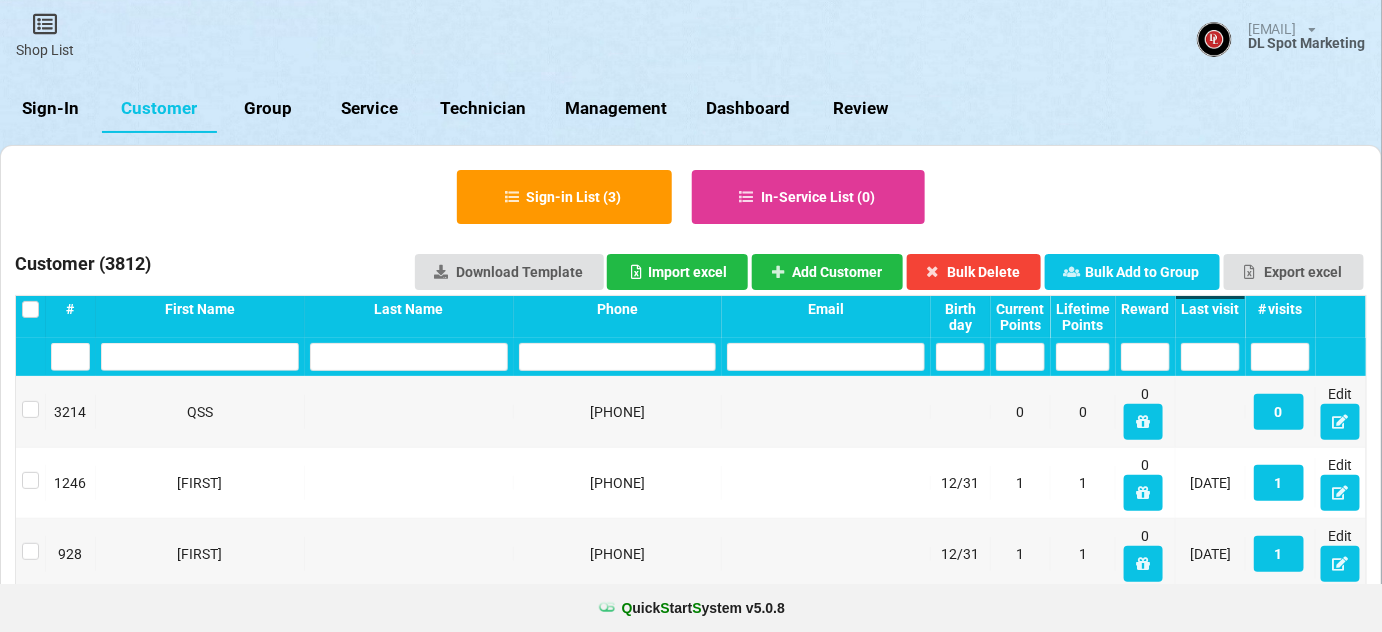 click on "Last visit" at bounding box center [1210, 309] 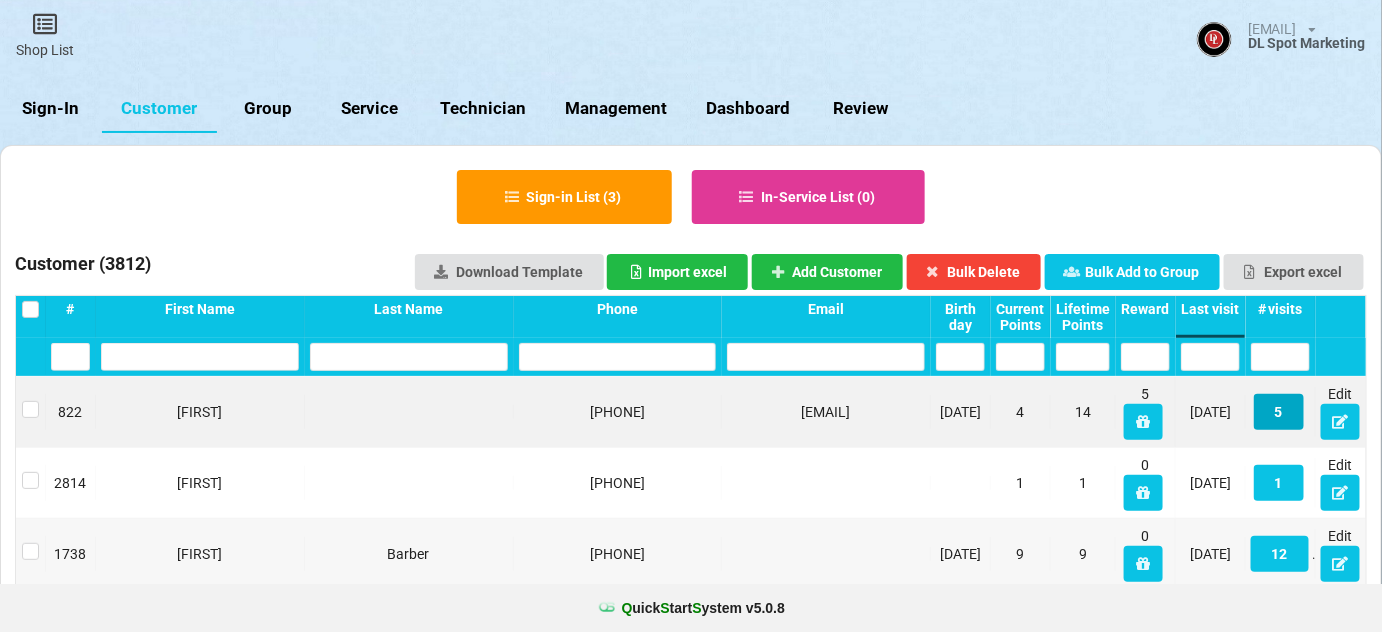 click on "5" at bounding box center (1279, 412) 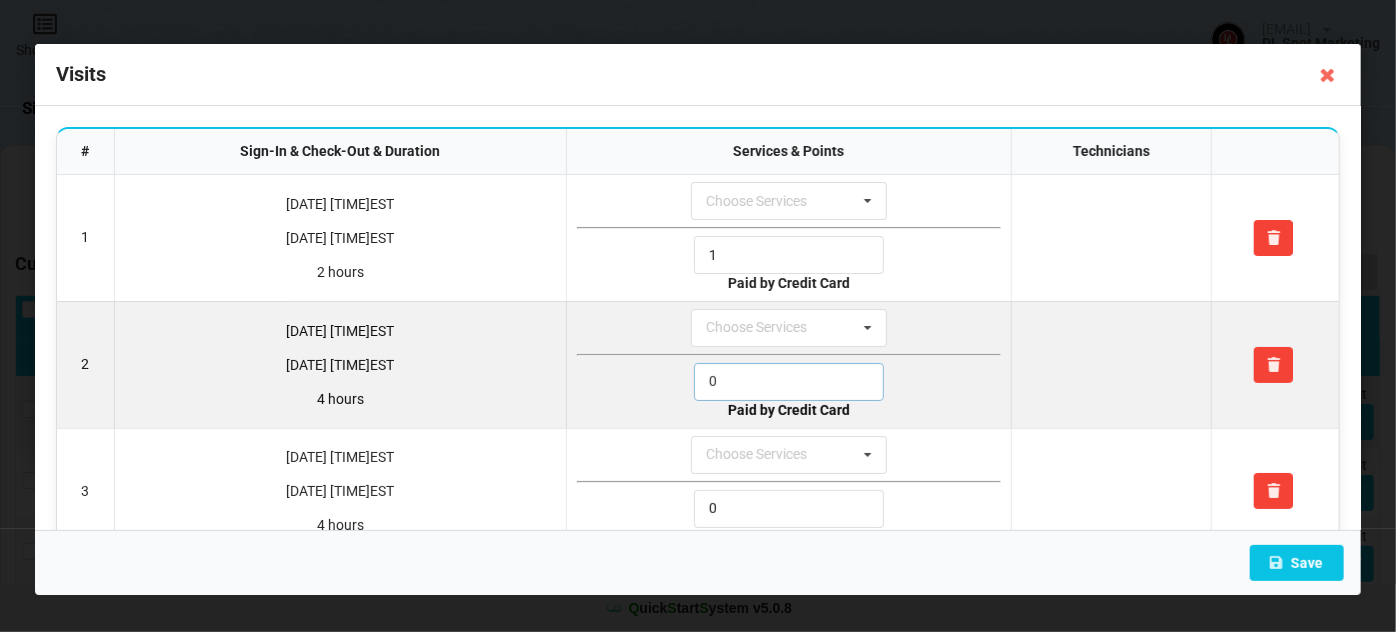 click on "0" at bounding box center [789, 382] 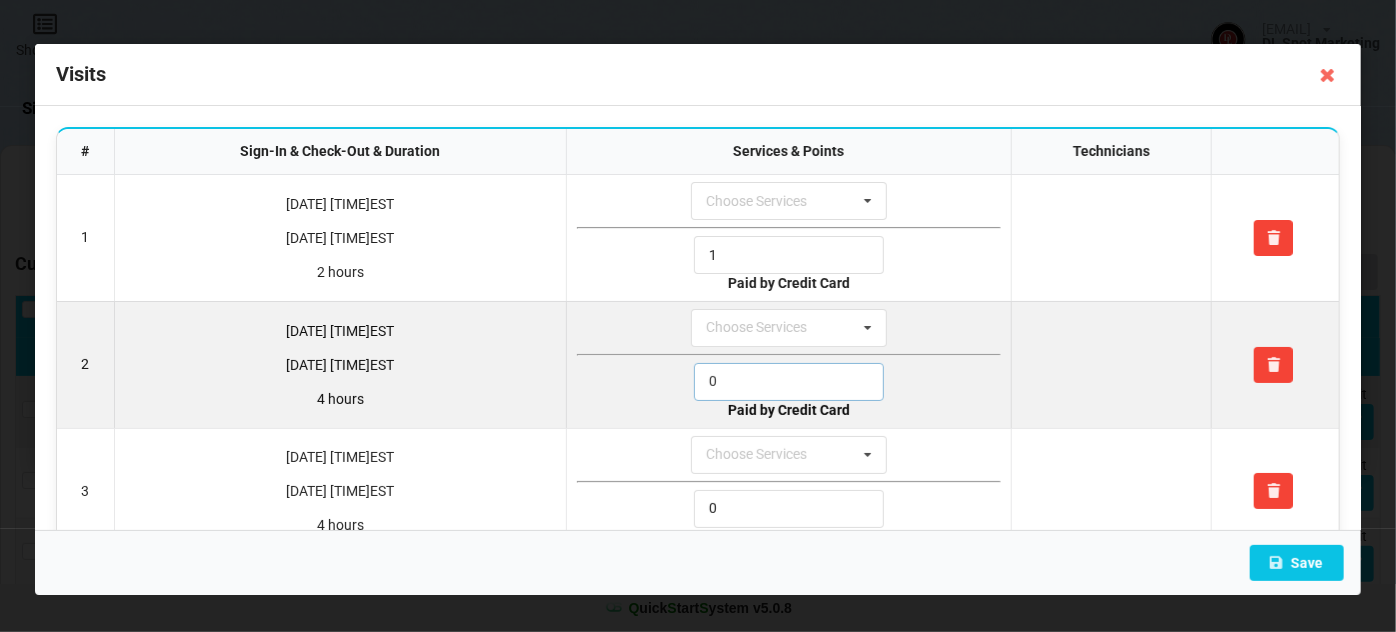 click on "0" at bounding box center (789, 382) 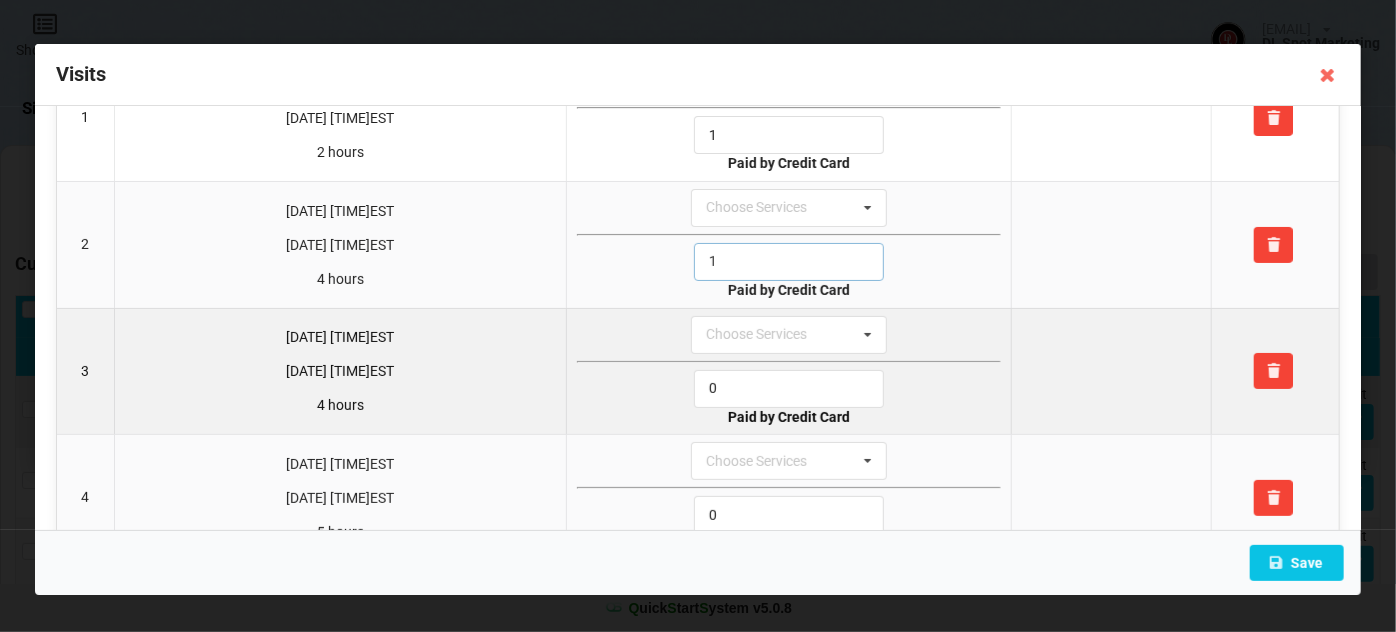 scroll, scrollTop: 121, scrollLeft: 0, axis: vertical 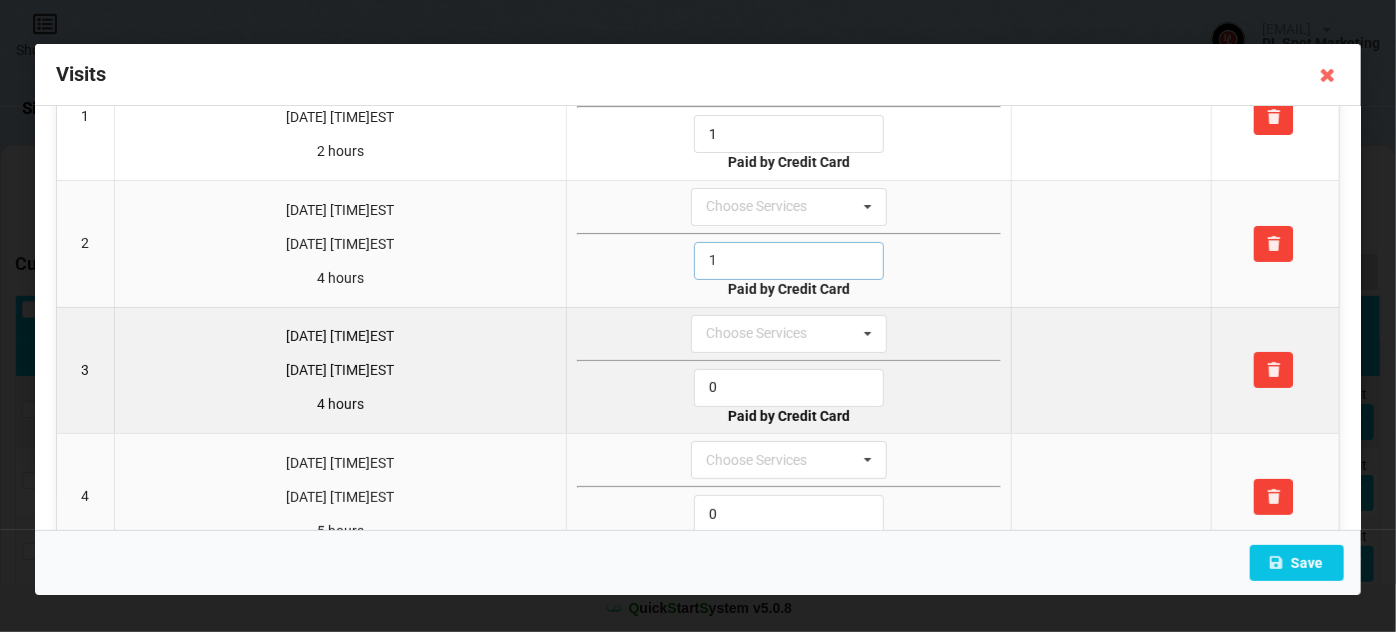 type on "1" 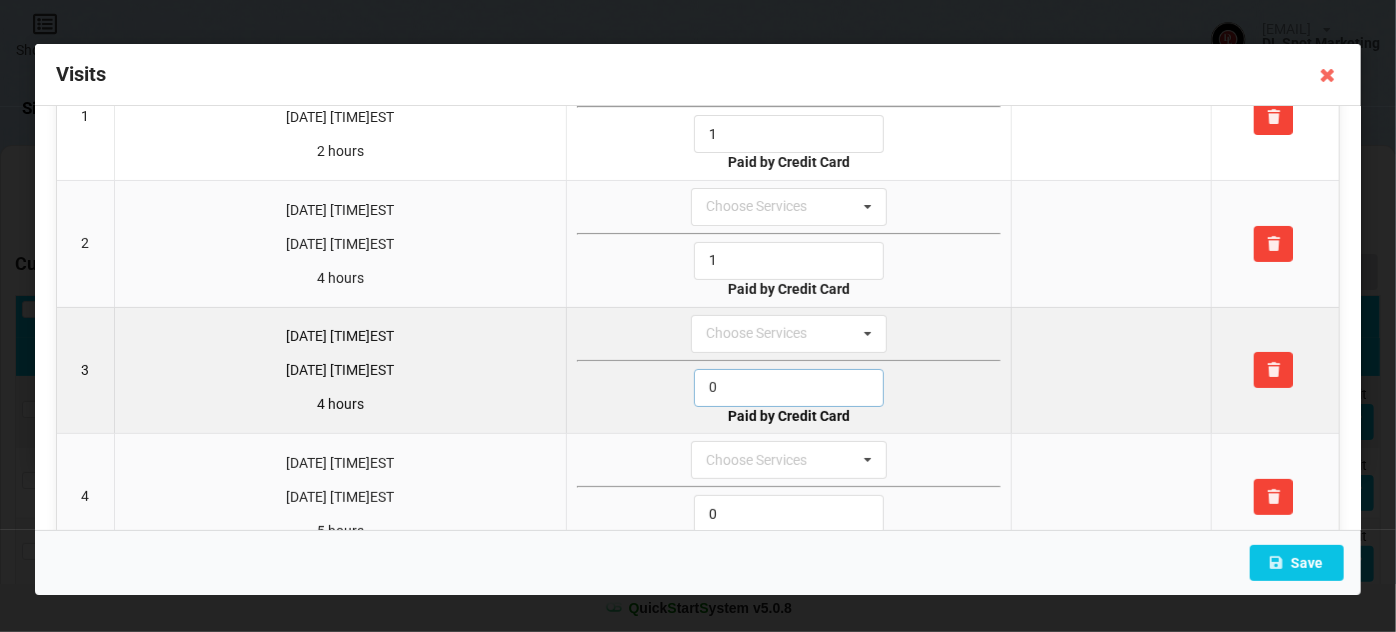 click on "0" at bounding box center (789, 388) 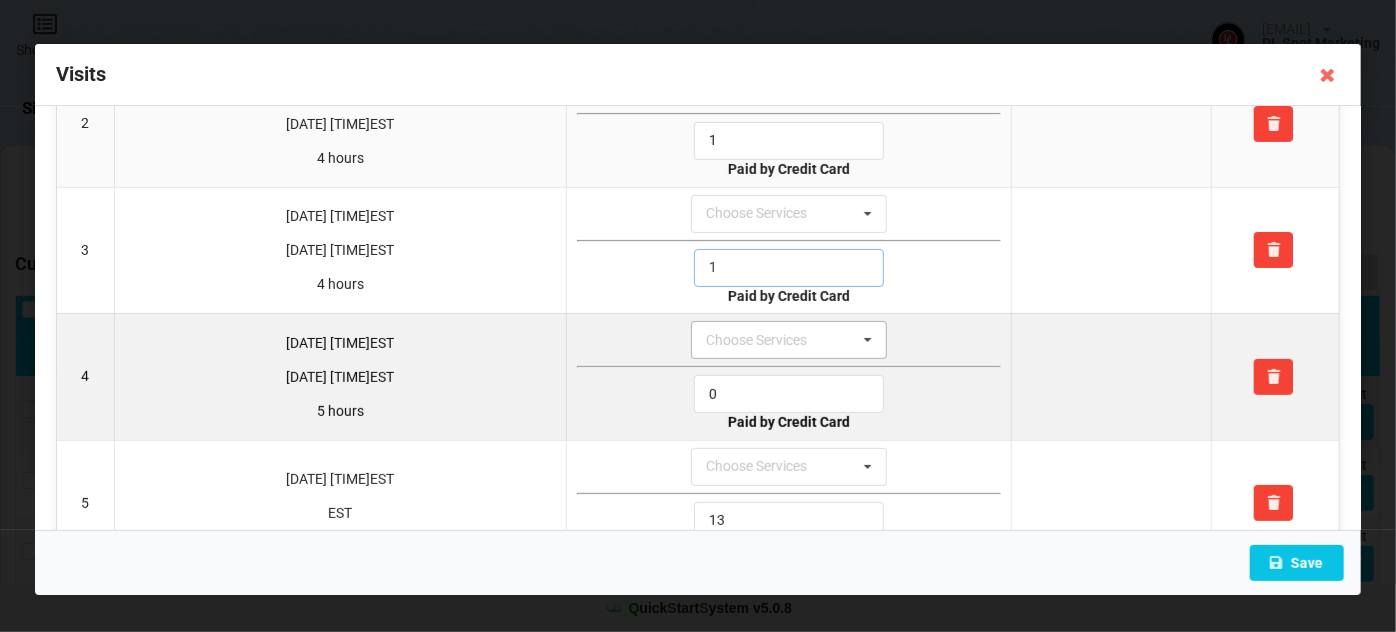 scroll, scrollTop: 242, scrollLeft: 0, axis: vertical 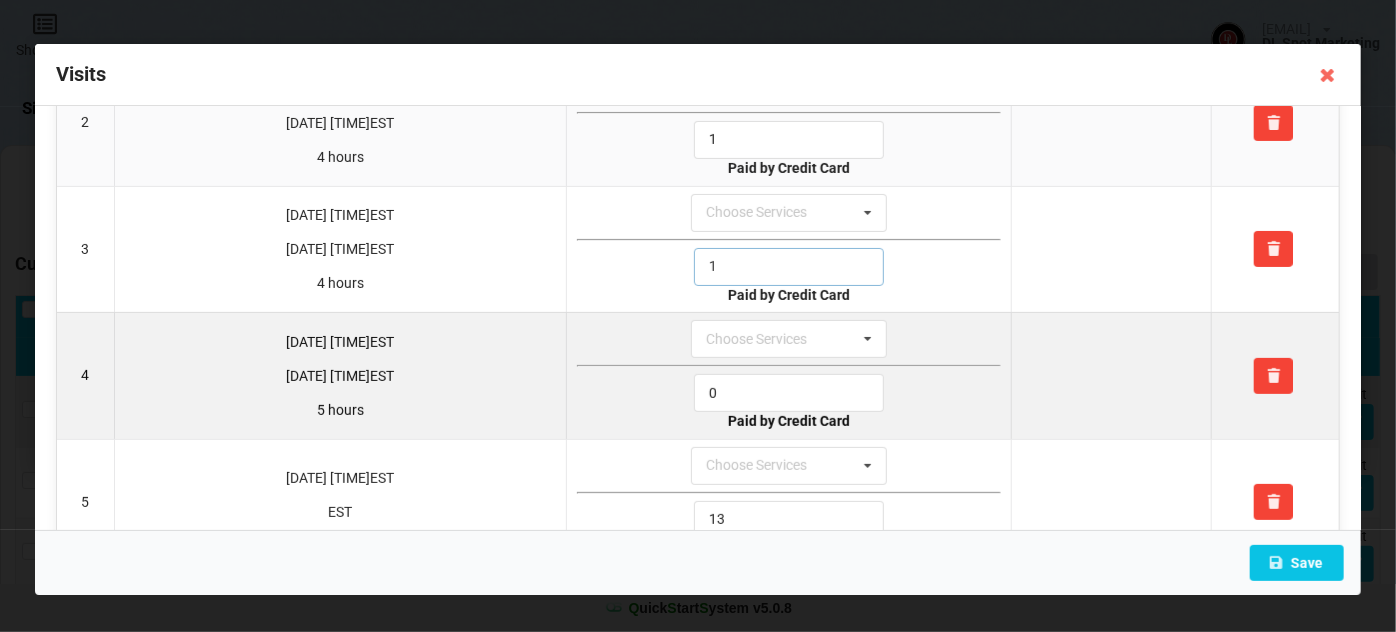 type on "1" 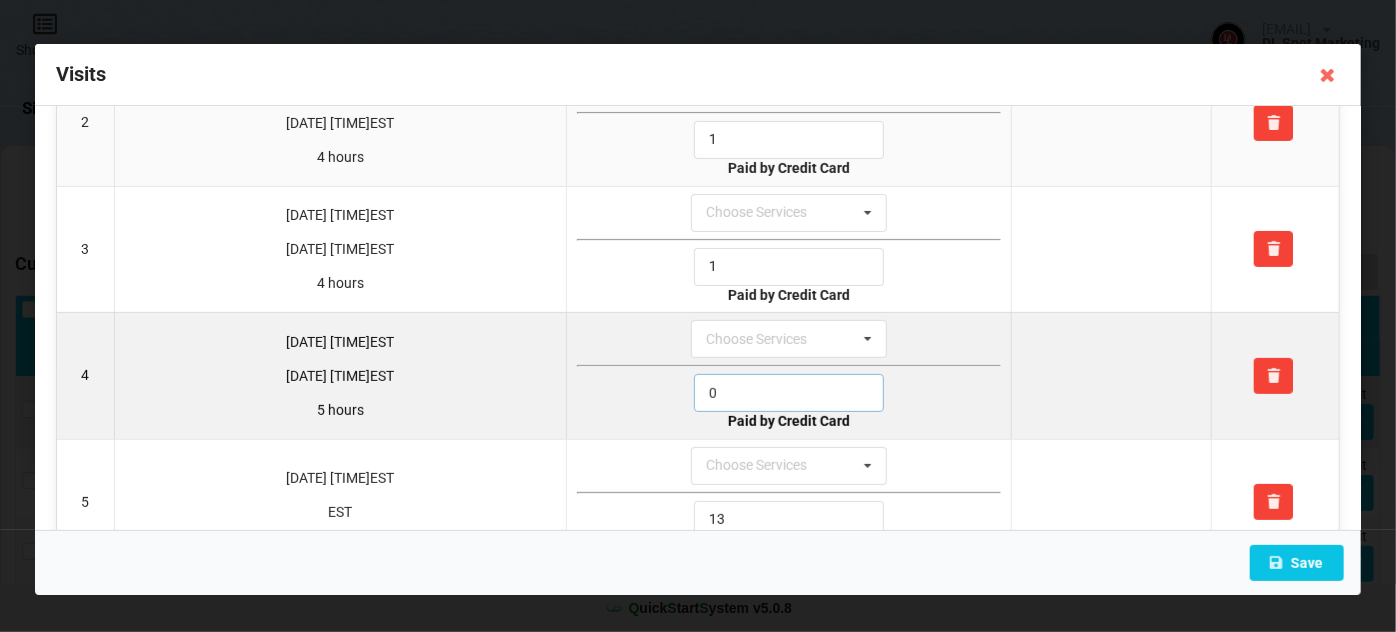 click on "0" at bounding box center (789, 393) 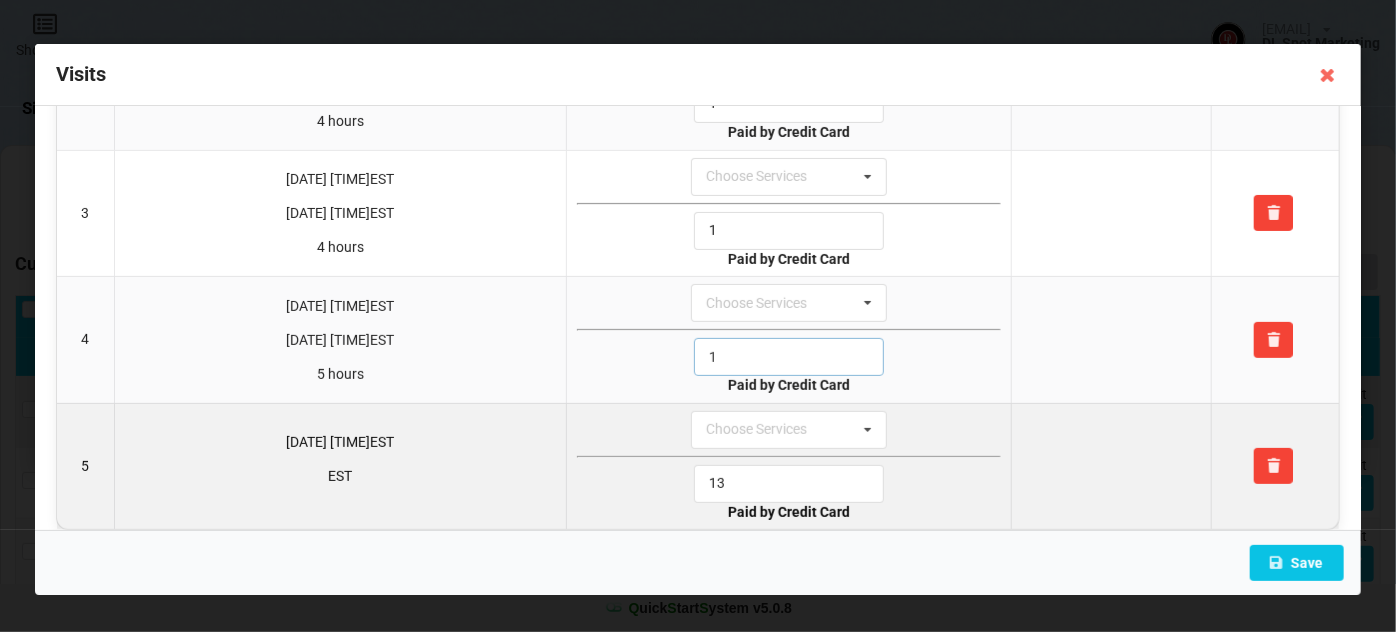 scroll, scrollTop: 292, scrollLeft: 0, axis: vertical 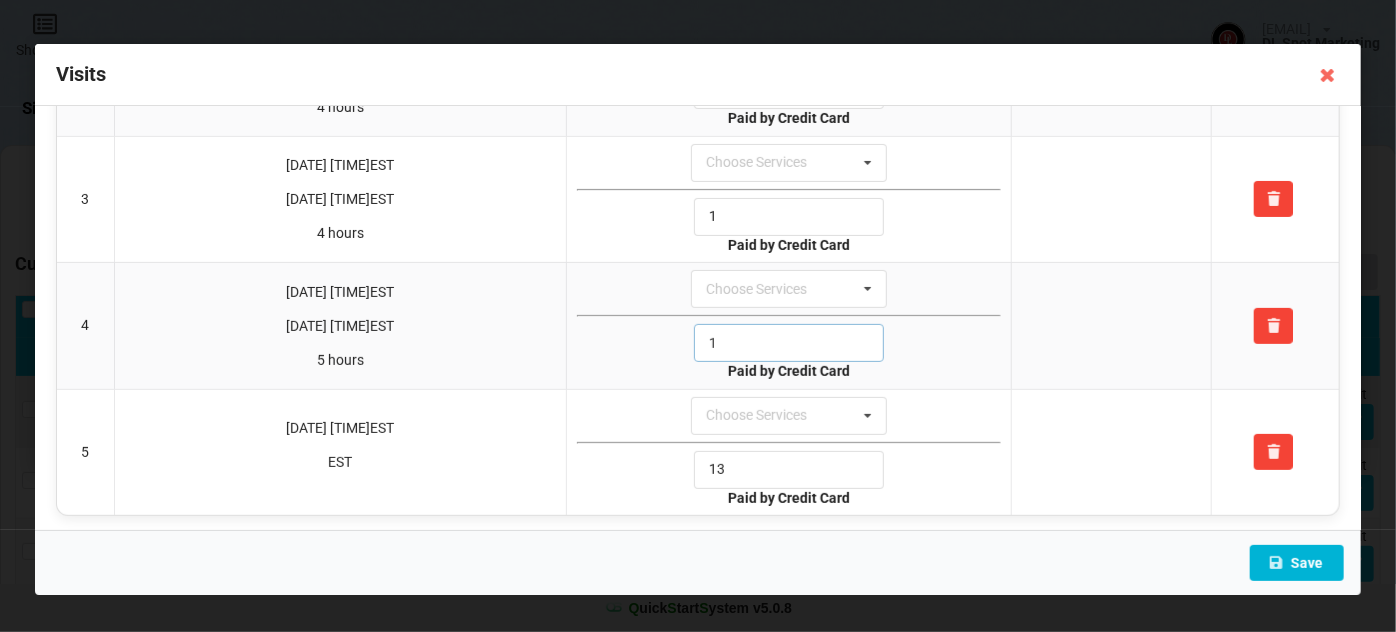 type on "1" 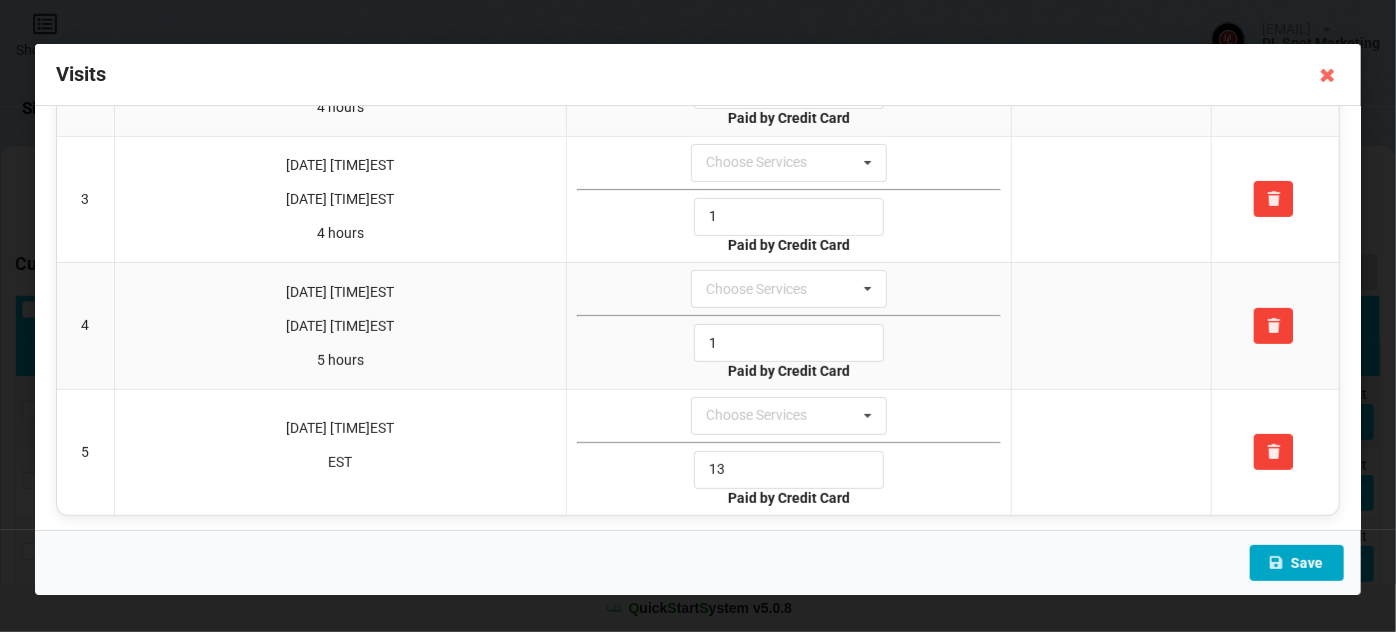 click on "Save" at bounding box center [1297, 563] 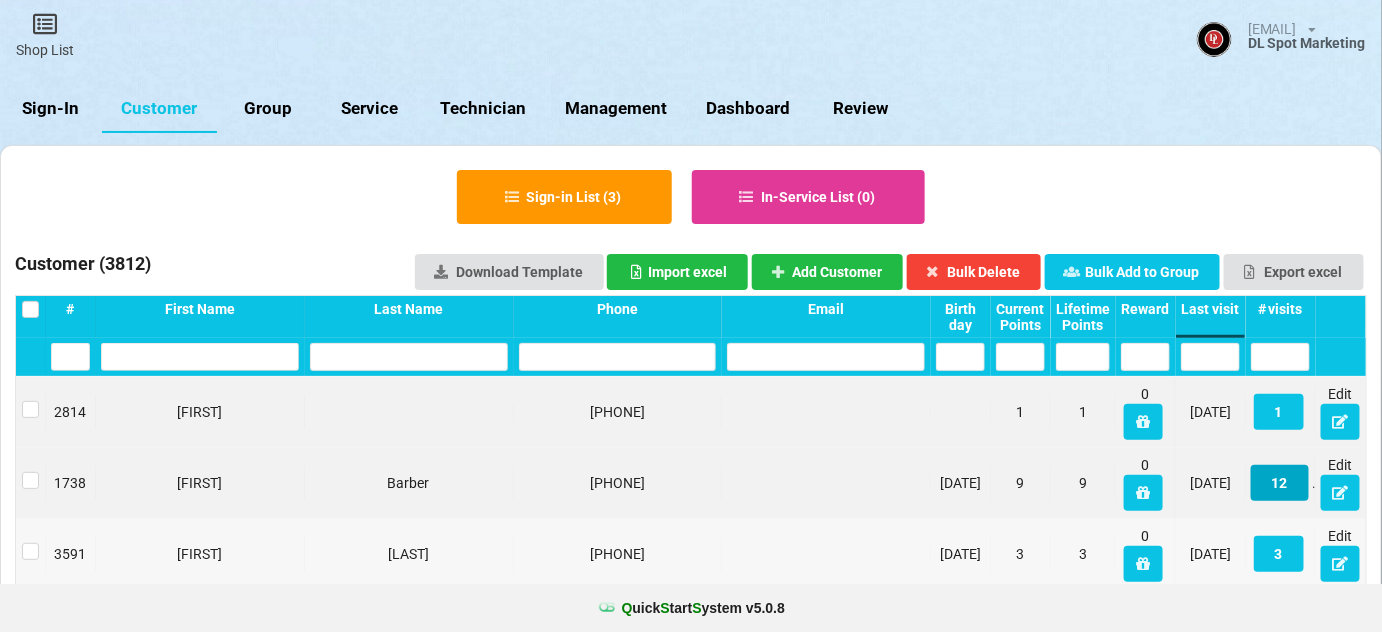 click on "12" at bounding box center [1280, 483] 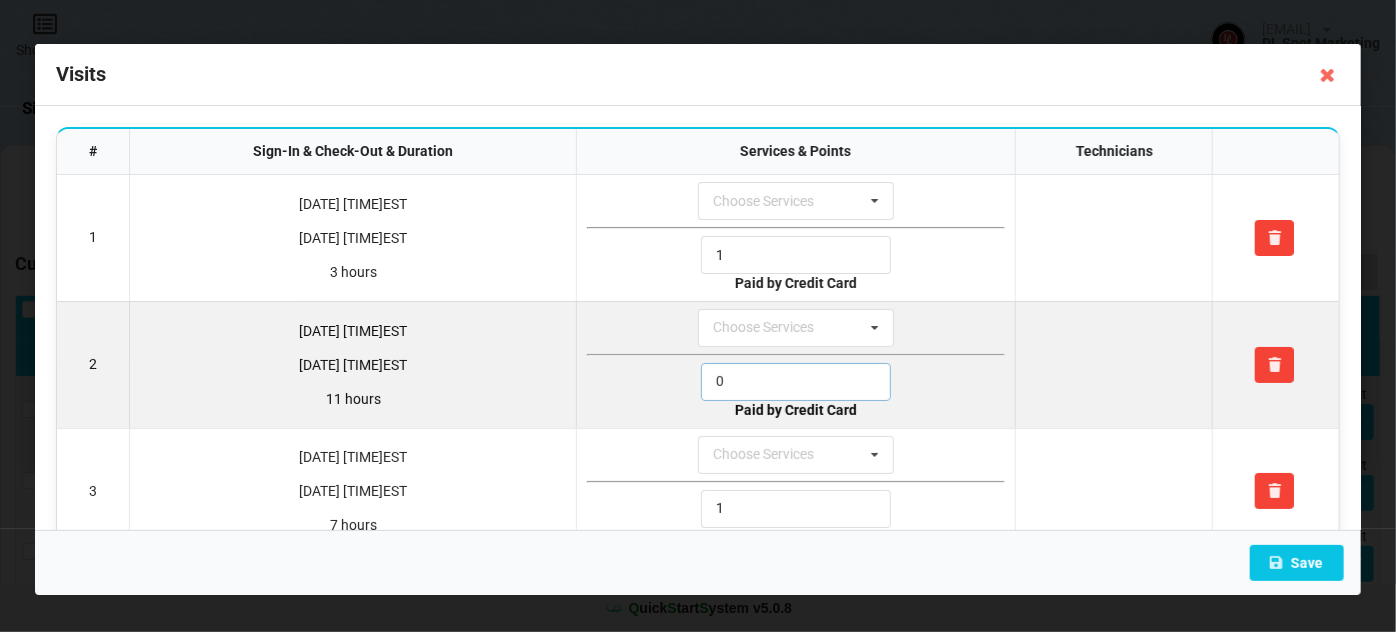 click on "0" at bounding box center (796, 382) 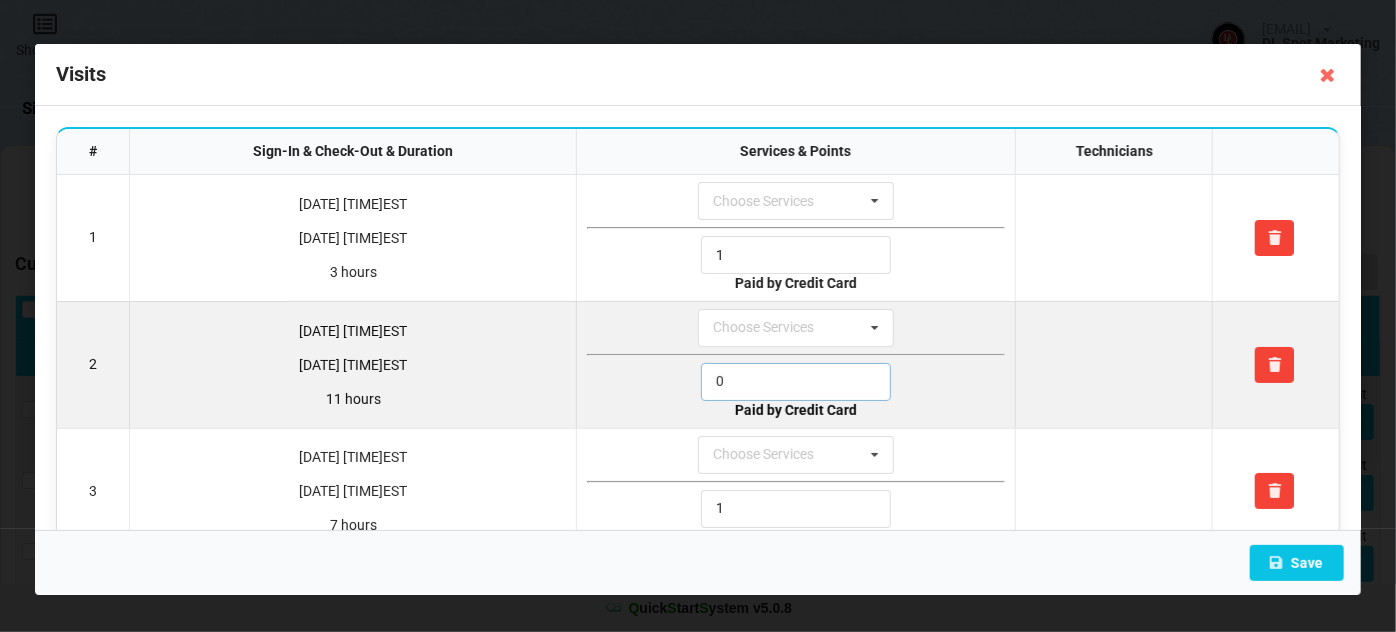 click on "0" at bounding box center (796, 382) 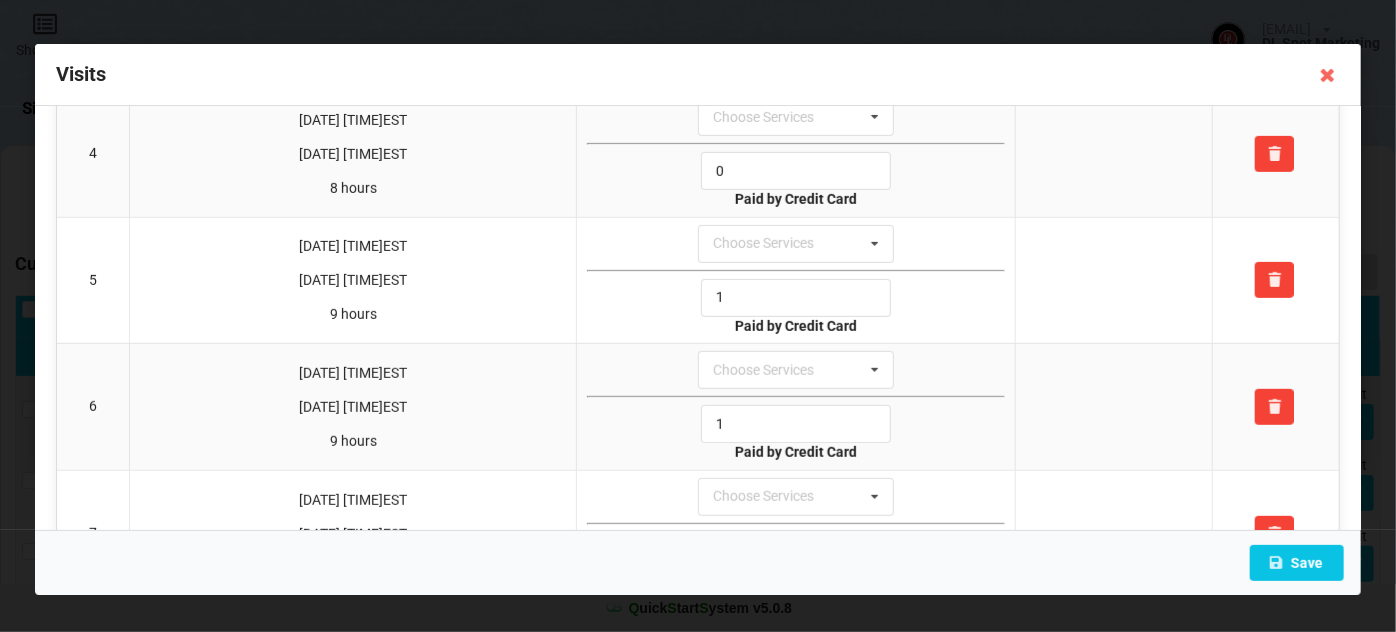 scroll, scrollTop: 485, scrollLeft: 0, axis: vertical 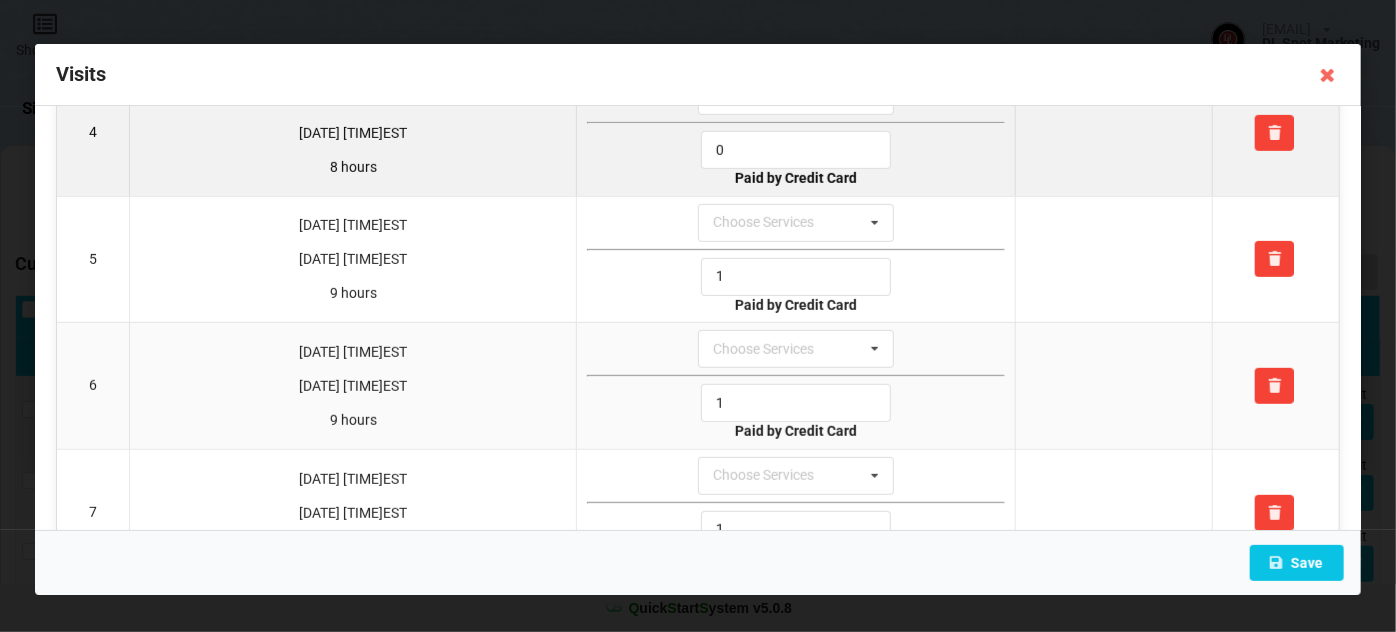 type on "1" 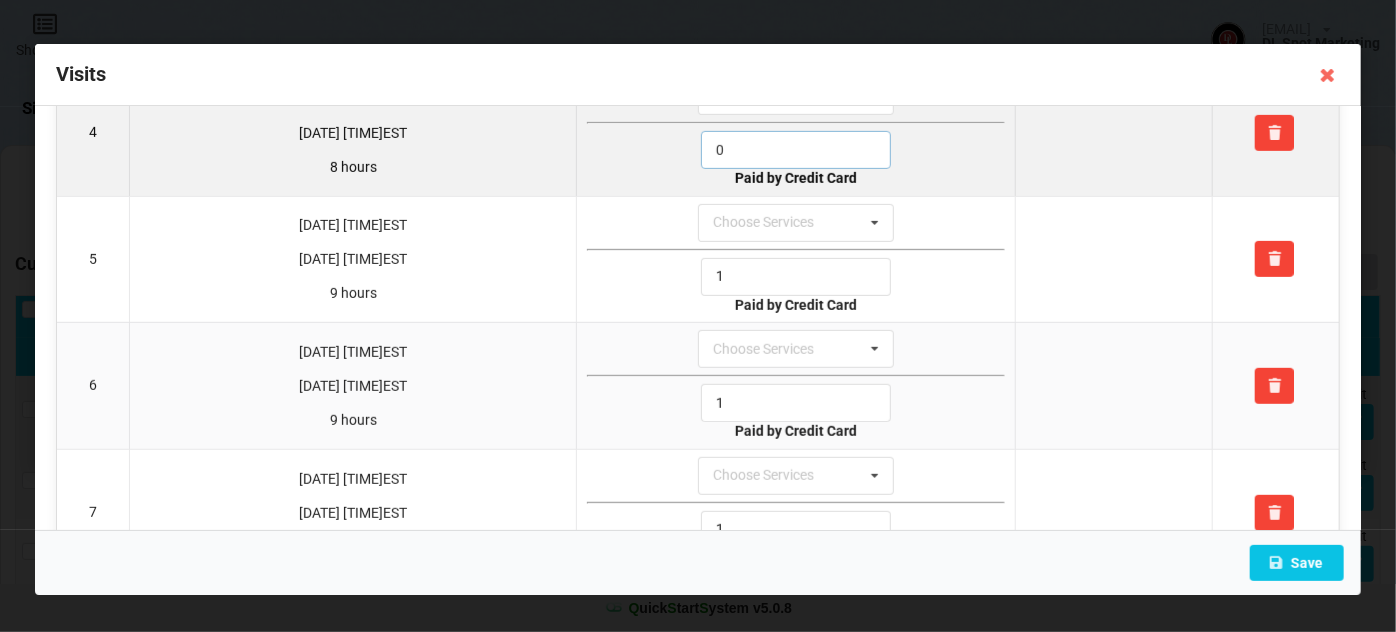 click on "0" at bounding box center (796, 150) 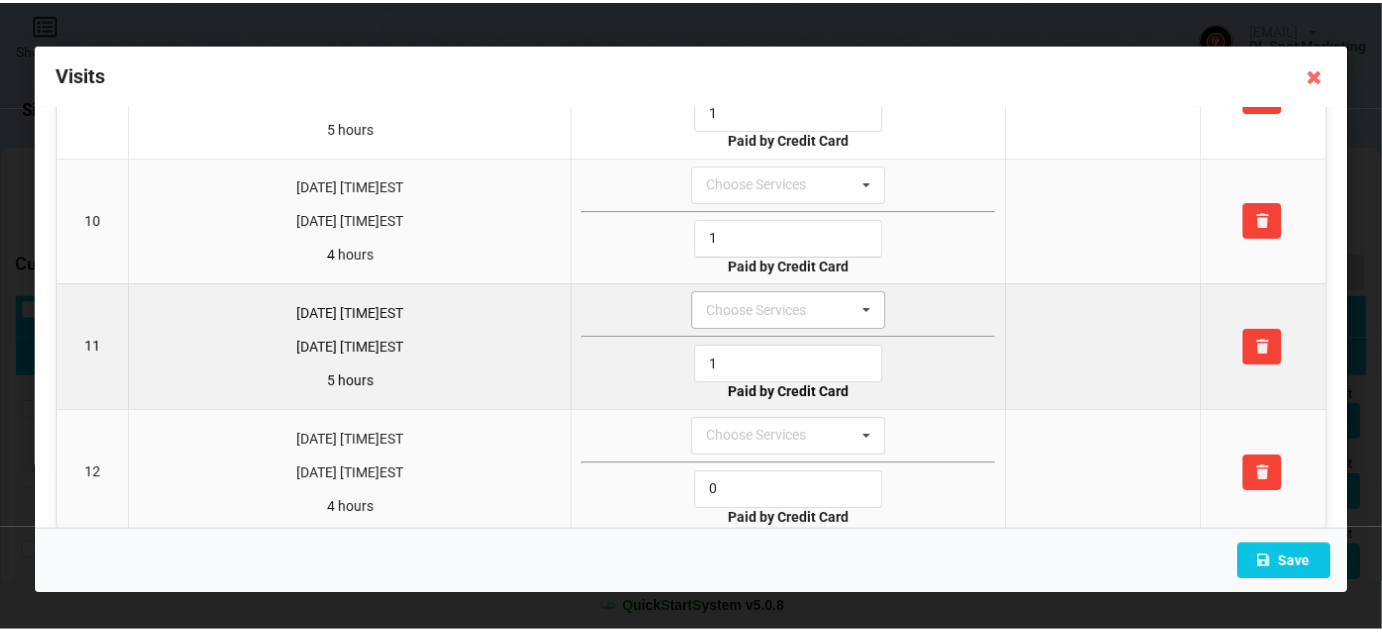 scroll, scrollTop: 1169, scrollLeft: 0, axis: vertical 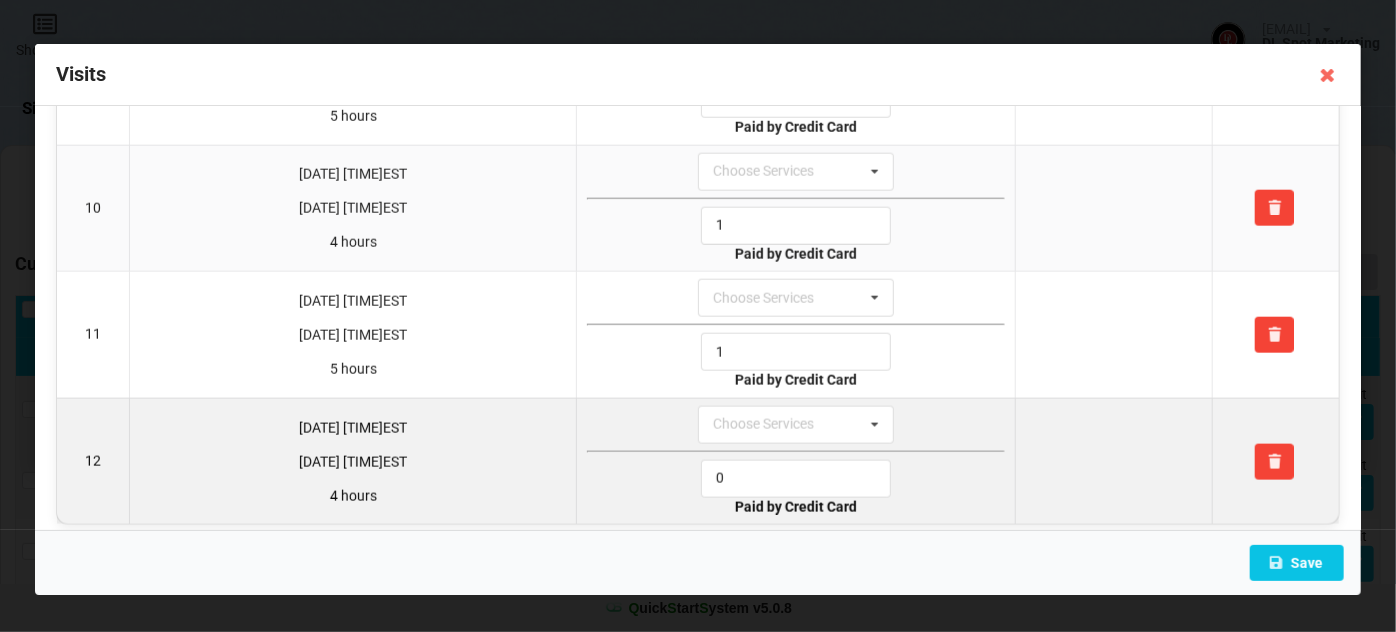 type on "1" 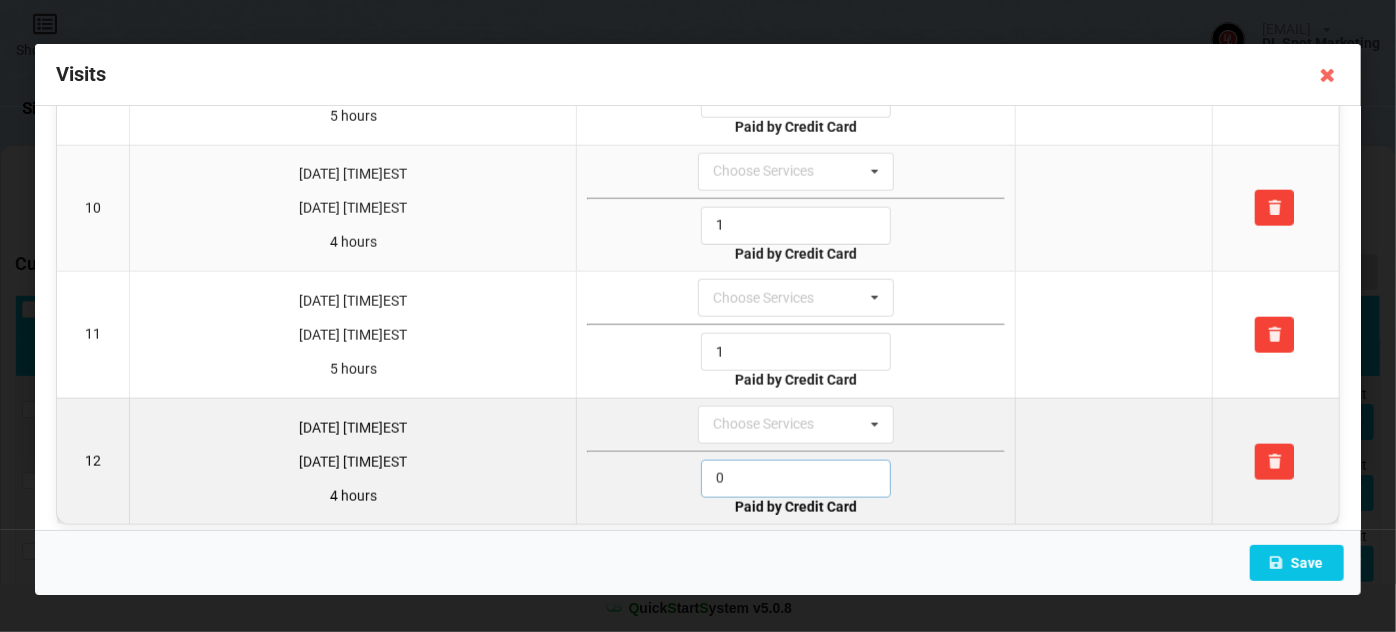 click on "0" at bounding box center [796, 479] 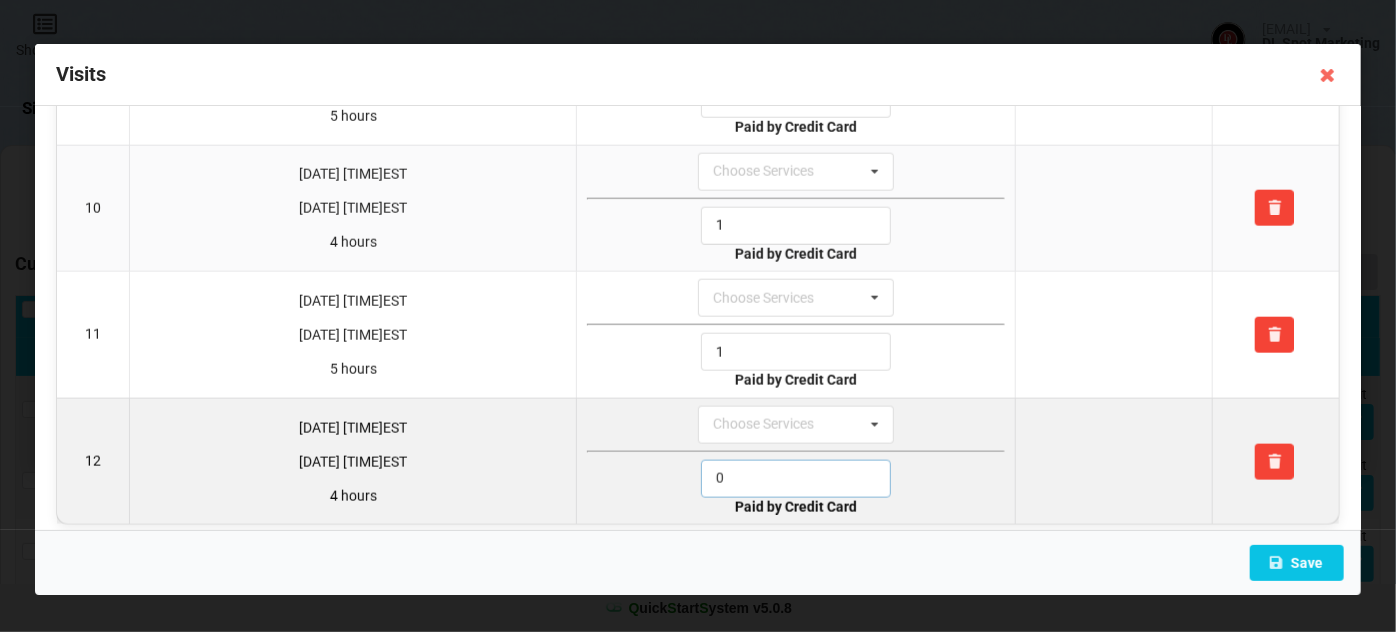 click on "0" at bounding box center (796, 479) 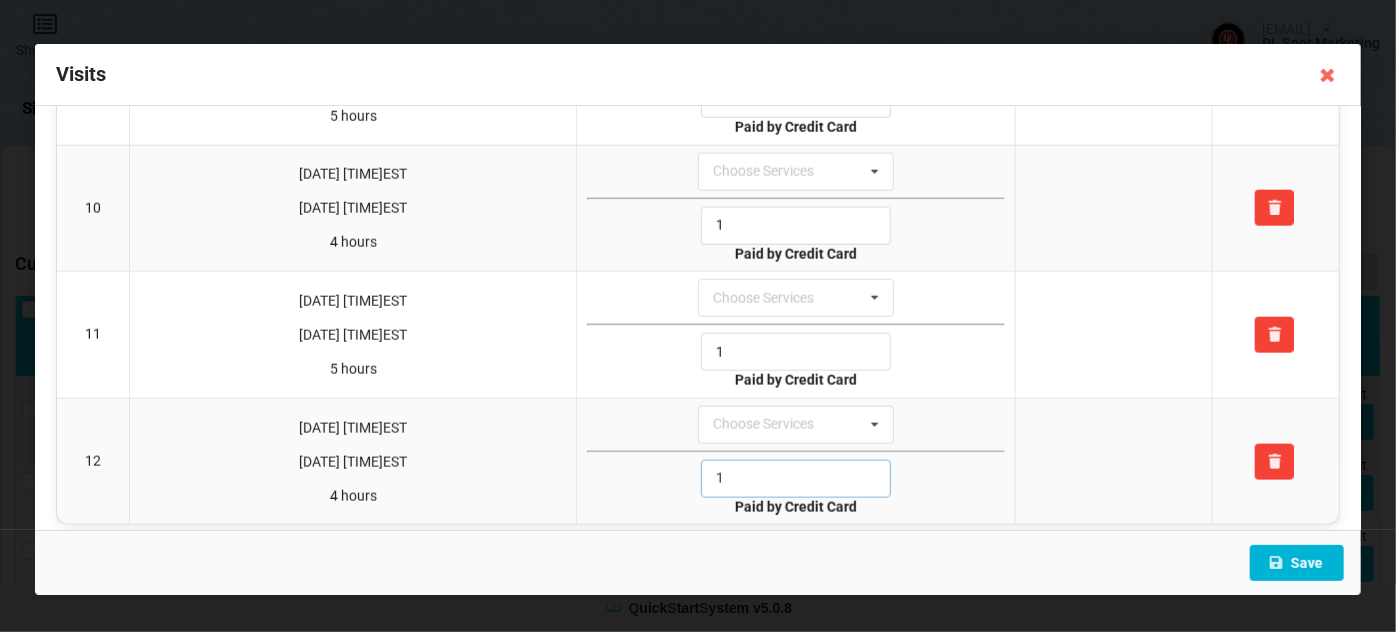 type on "1" 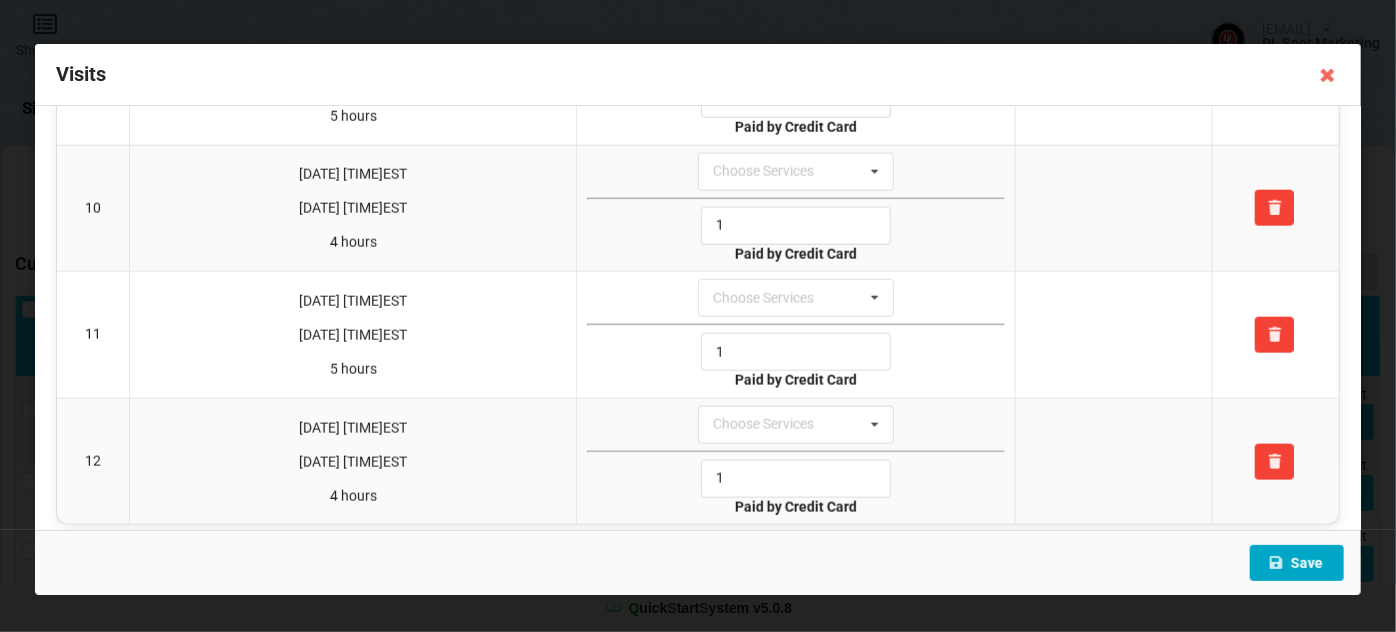 click on "Save" at bounding box center [1297, 563] 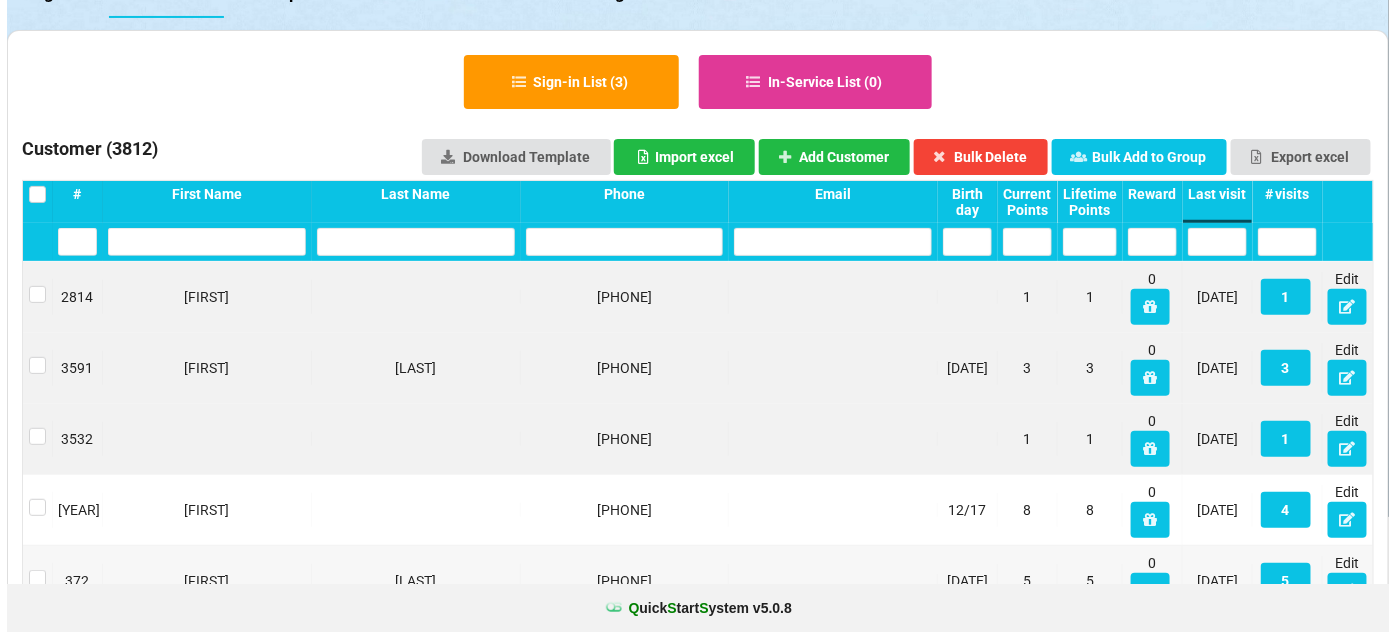 scroll, scrollTop: 121, scrollLeft: 0, axis: vertical 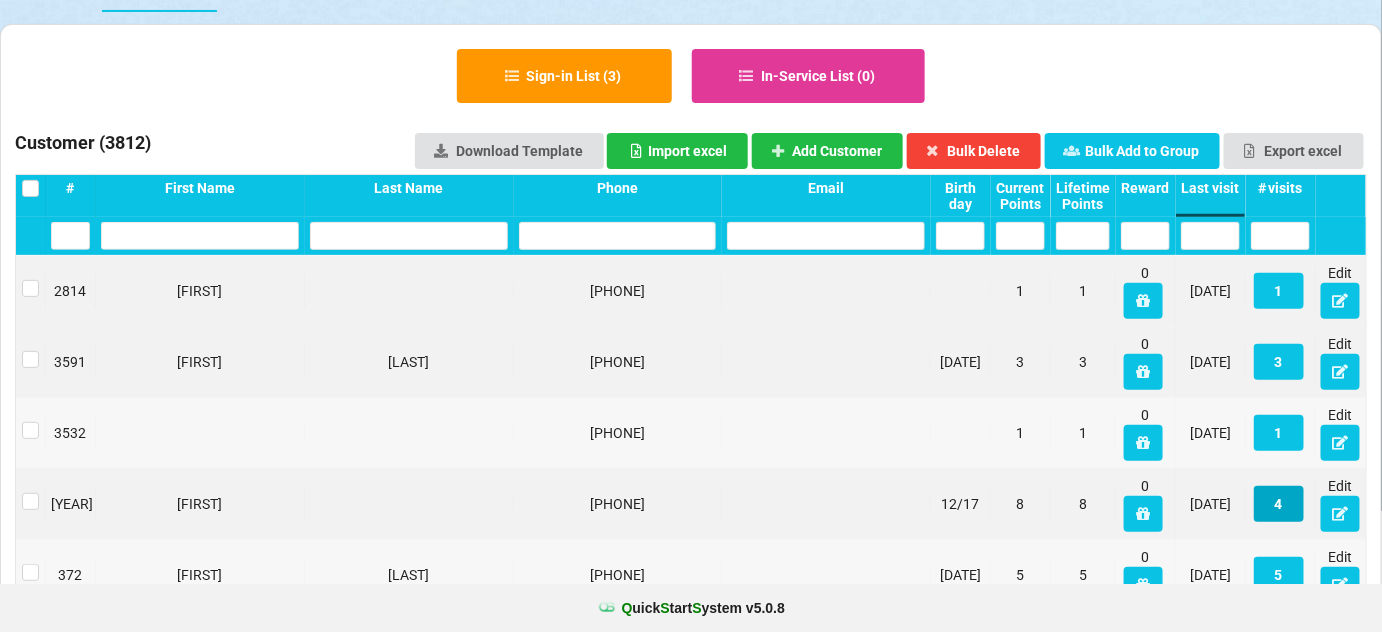 click on "4" at bounding box center [1279, 504] 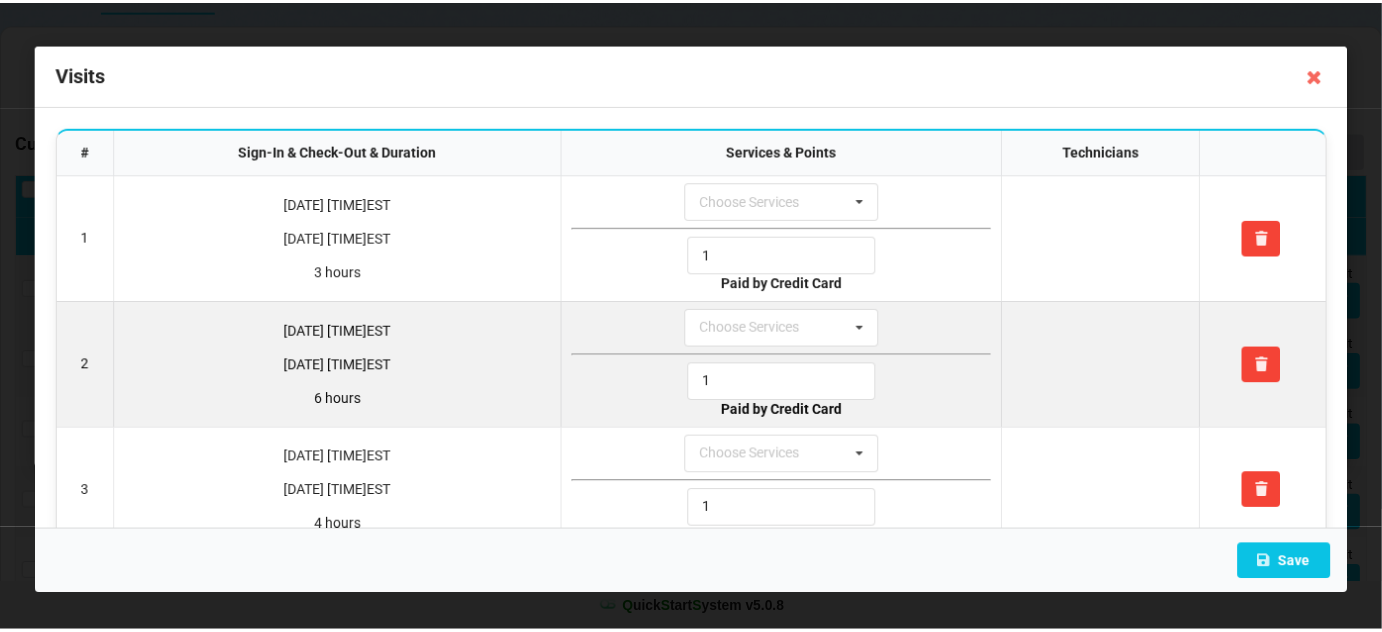 scroll, scrollTop: 0, scrollLeft: 0, axis: both 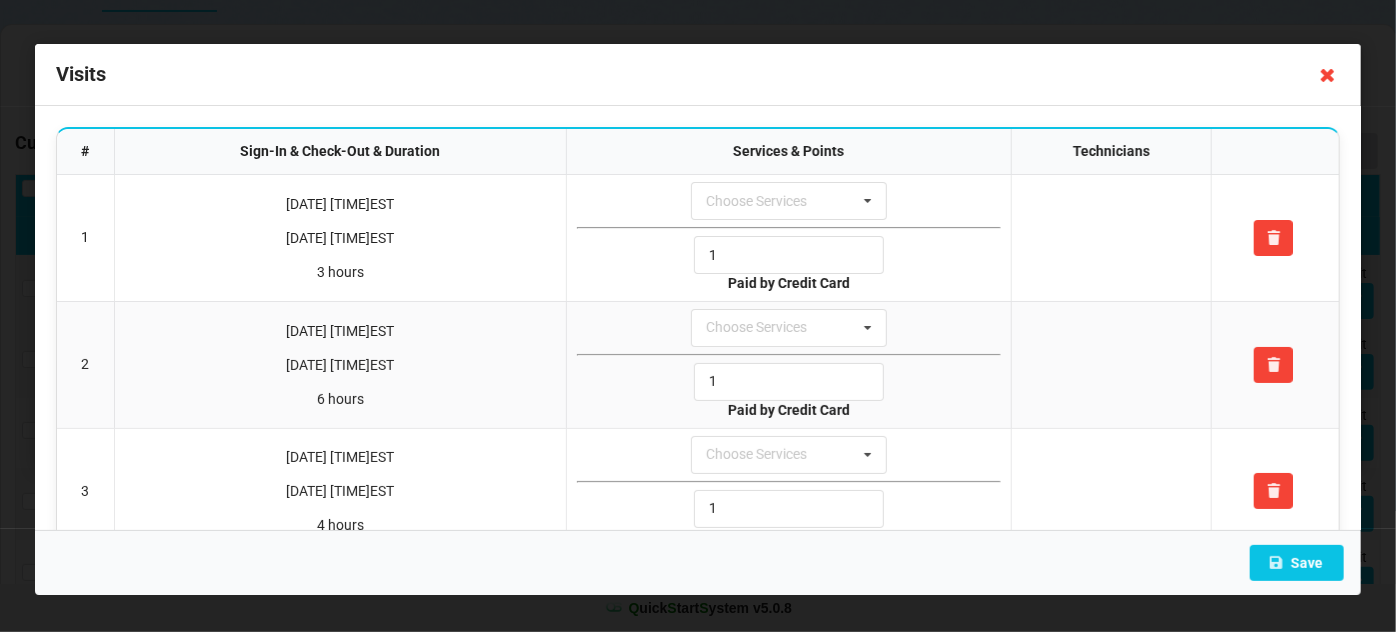 click at bounding box center (1328, 75) 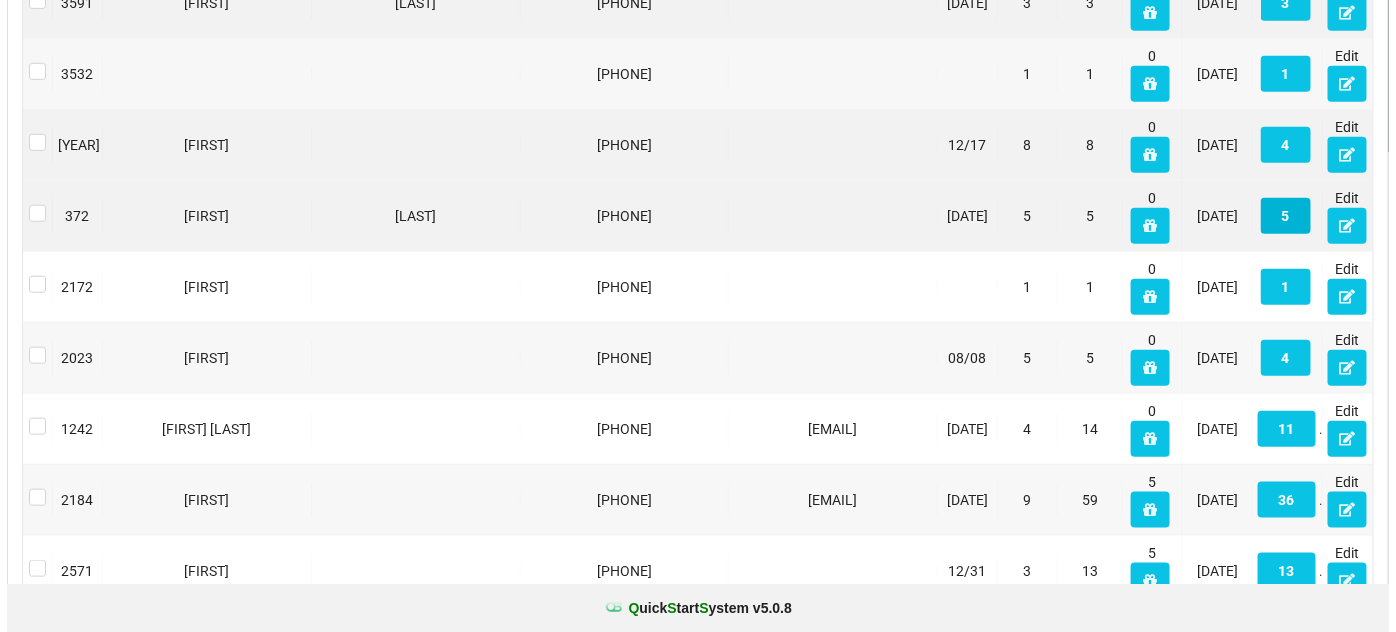 scroll, scrollTop: 485, scrollLeft: 0, axis: vertical 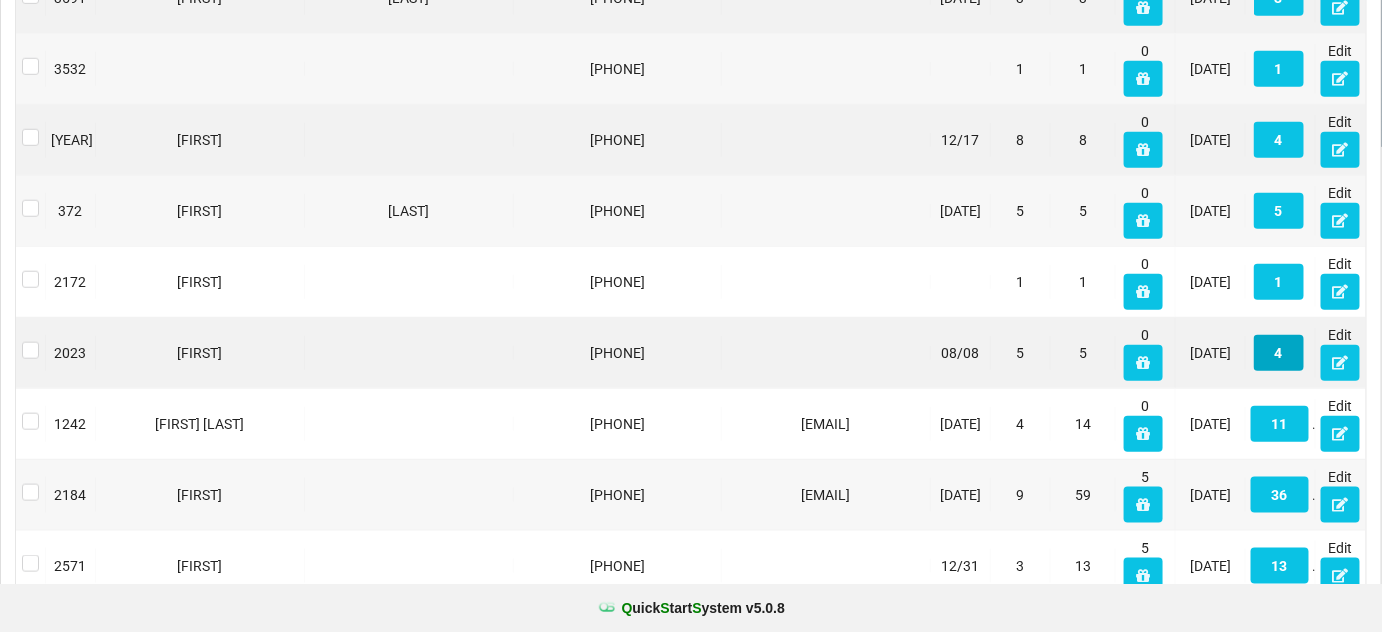 click on "4" at bounding box center (1279, 353) 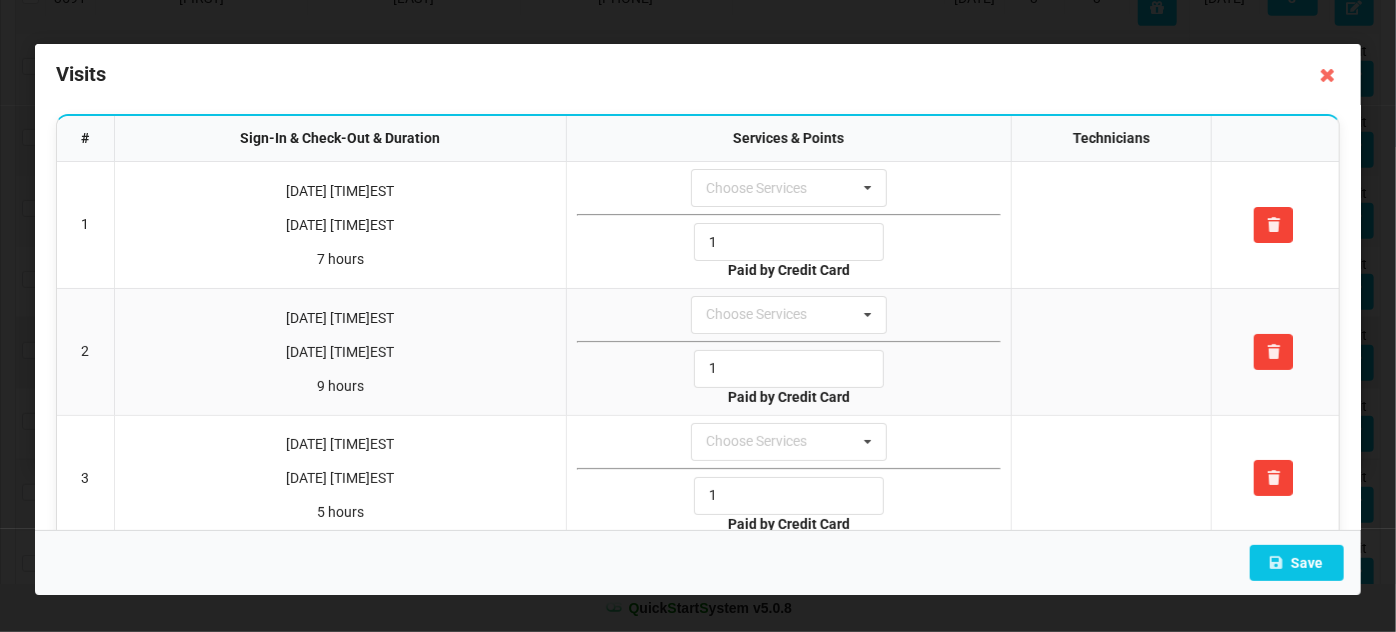 scroll, scrollTop: 0, scrollLeft: 0, axis: both 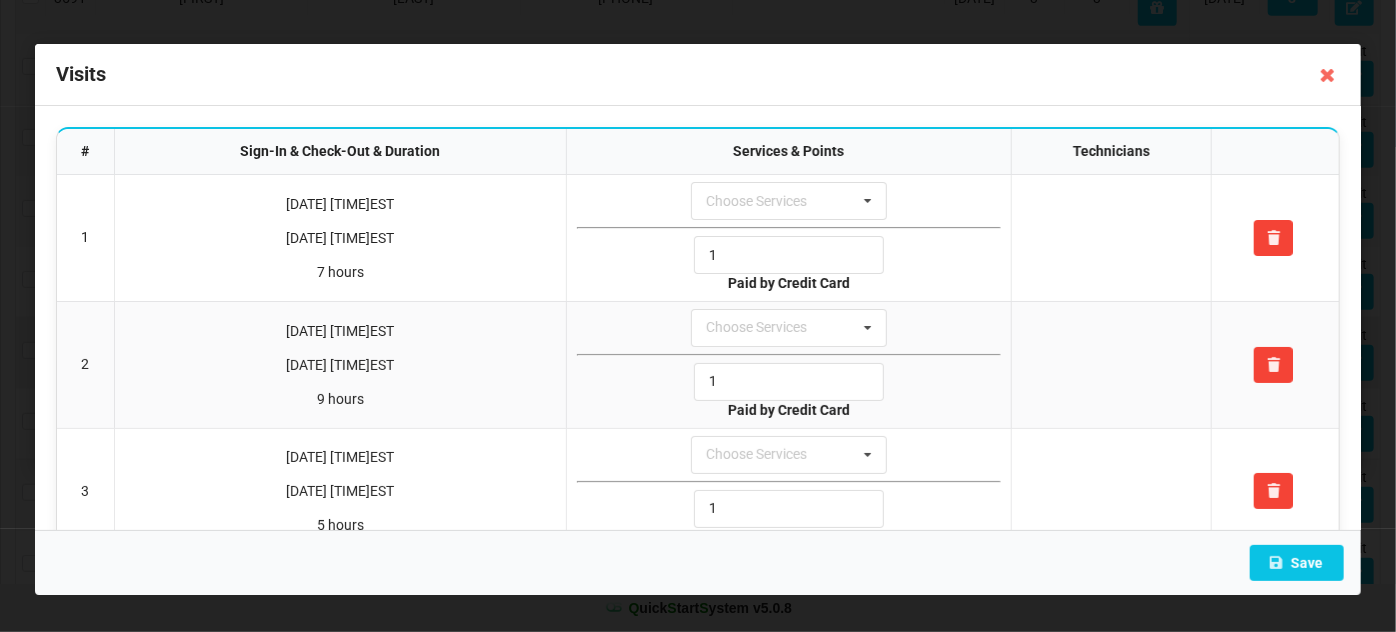 drag, startPoint x: 1323, startPoint y: 71, endPoint x: 1310, endPoint y: 119, distance: 49.729267 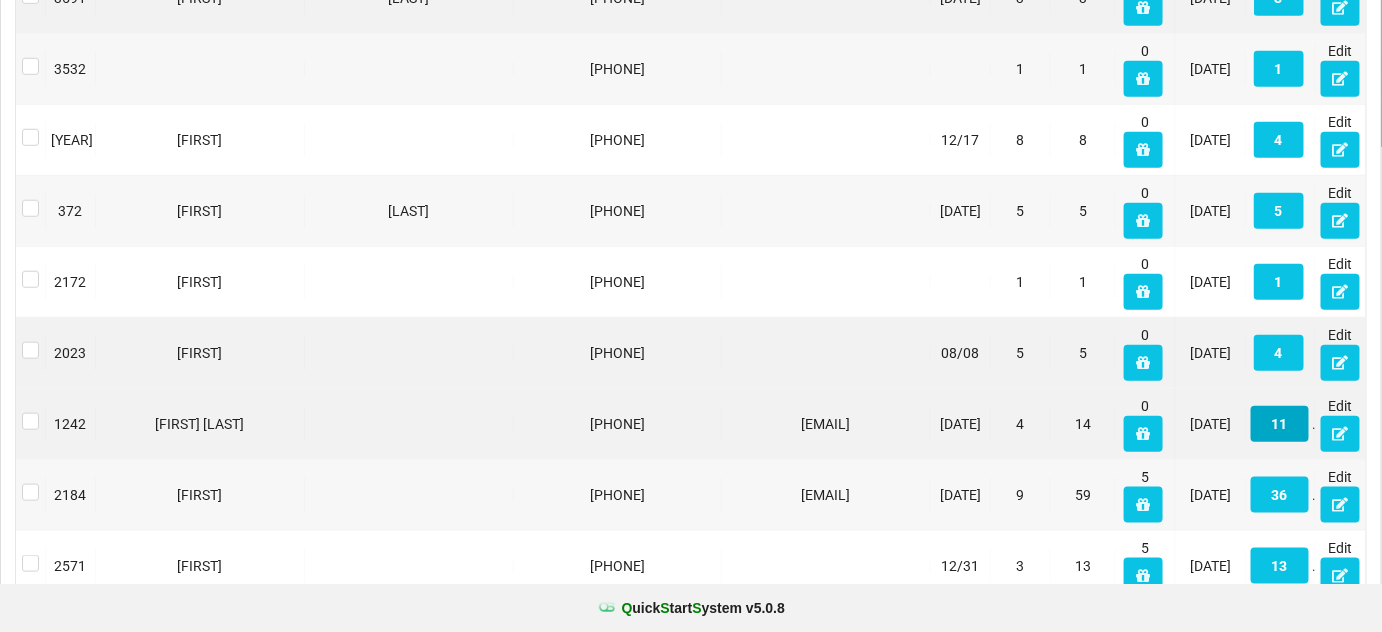 click on "11" at bounding box center (1280, 424) 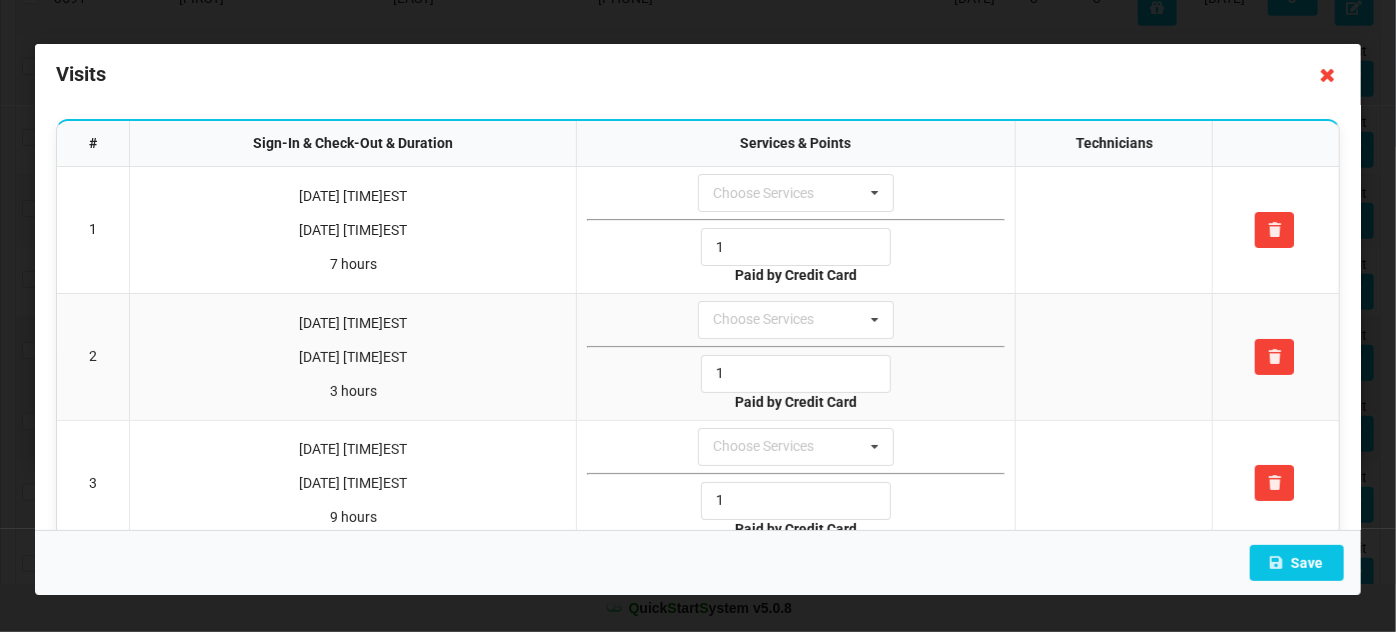 scroll, scrollTop: 0, scrollLeft: 0, axis: both 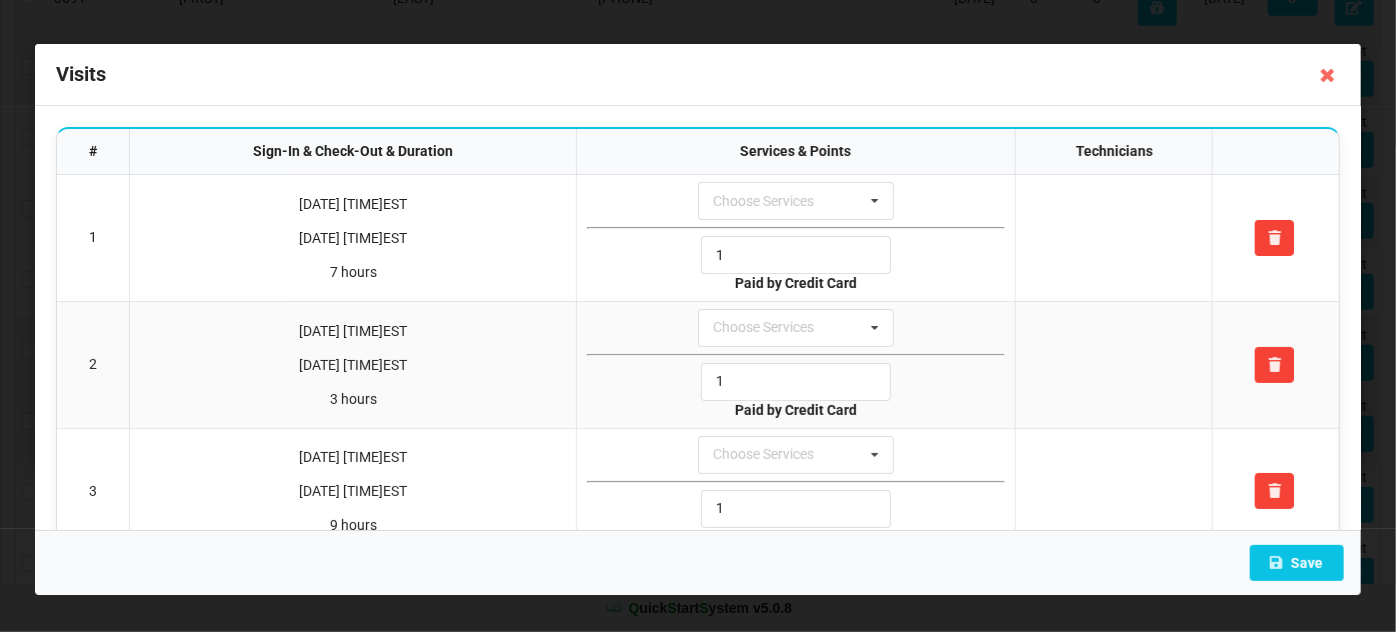 drag, startPoint x: 1323, startPoint y: 68, endPoint x: 1313, endPoint y: 98, distance: 31.622776 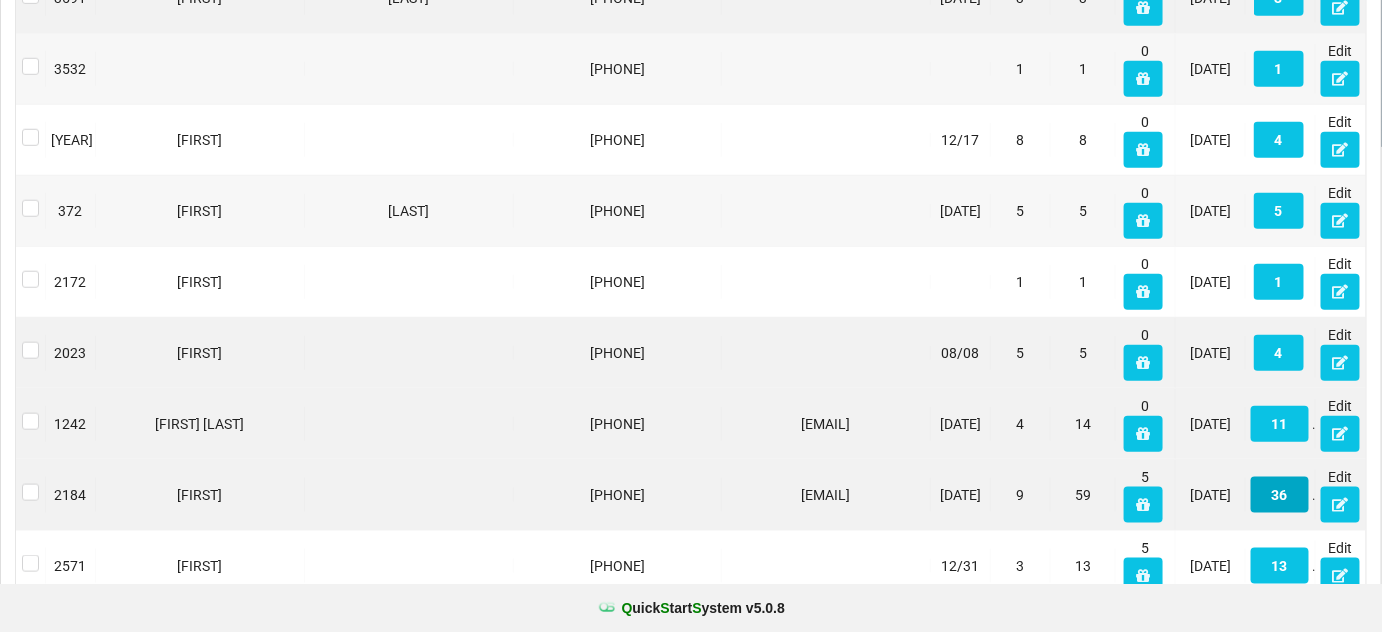 click on "36" at bounding box center [1280, 495] 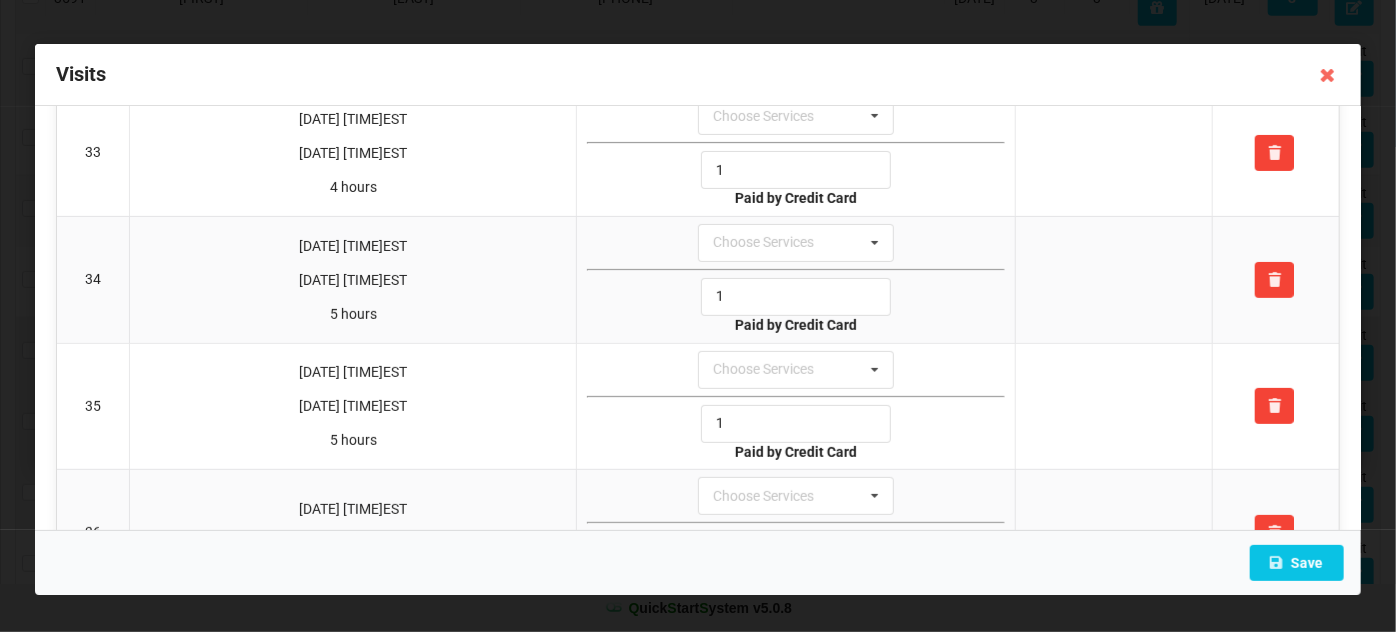 scroll, scrollTop: 4174, scrollLeft: 0, axis: vertical 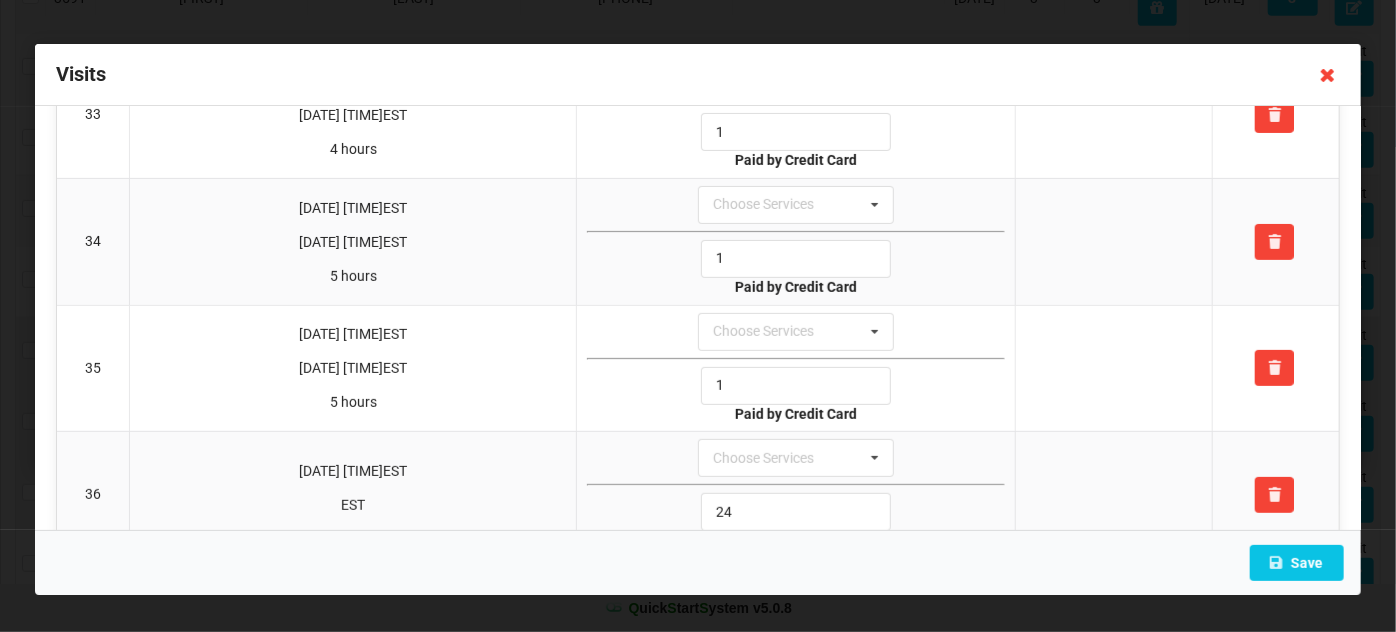 click at bounding box center [1328, 75] 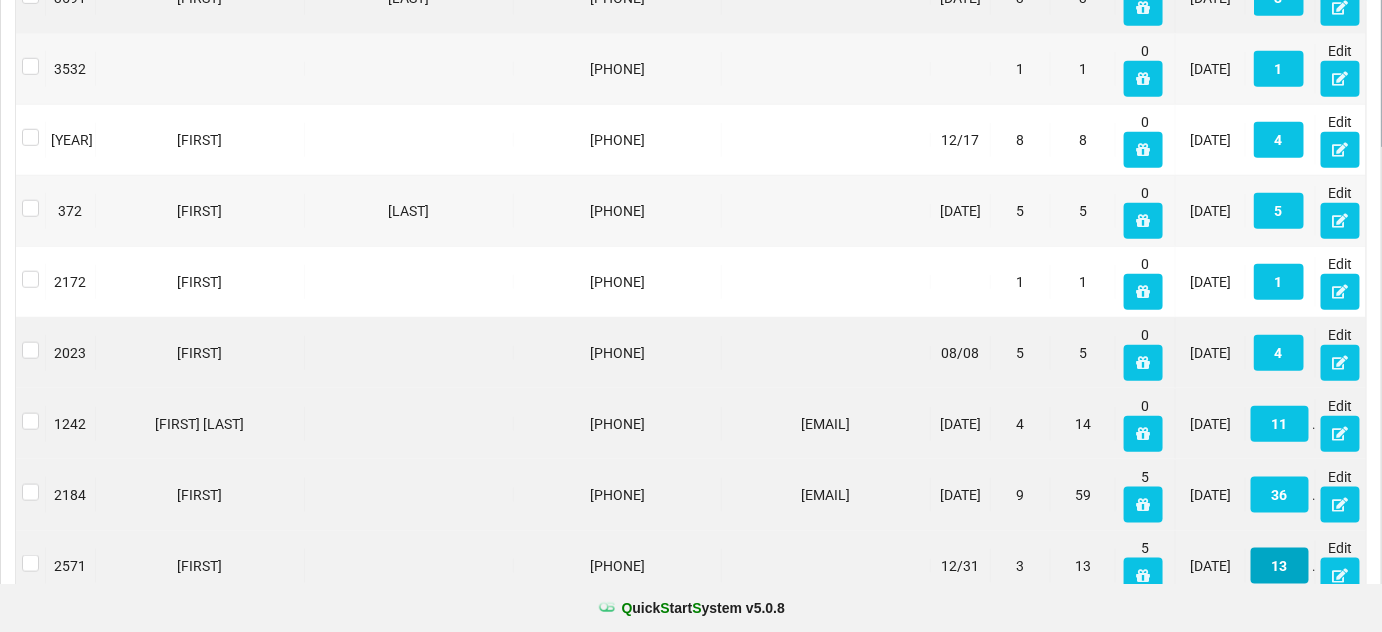 click on "13" at bounding box center (1280, 566) 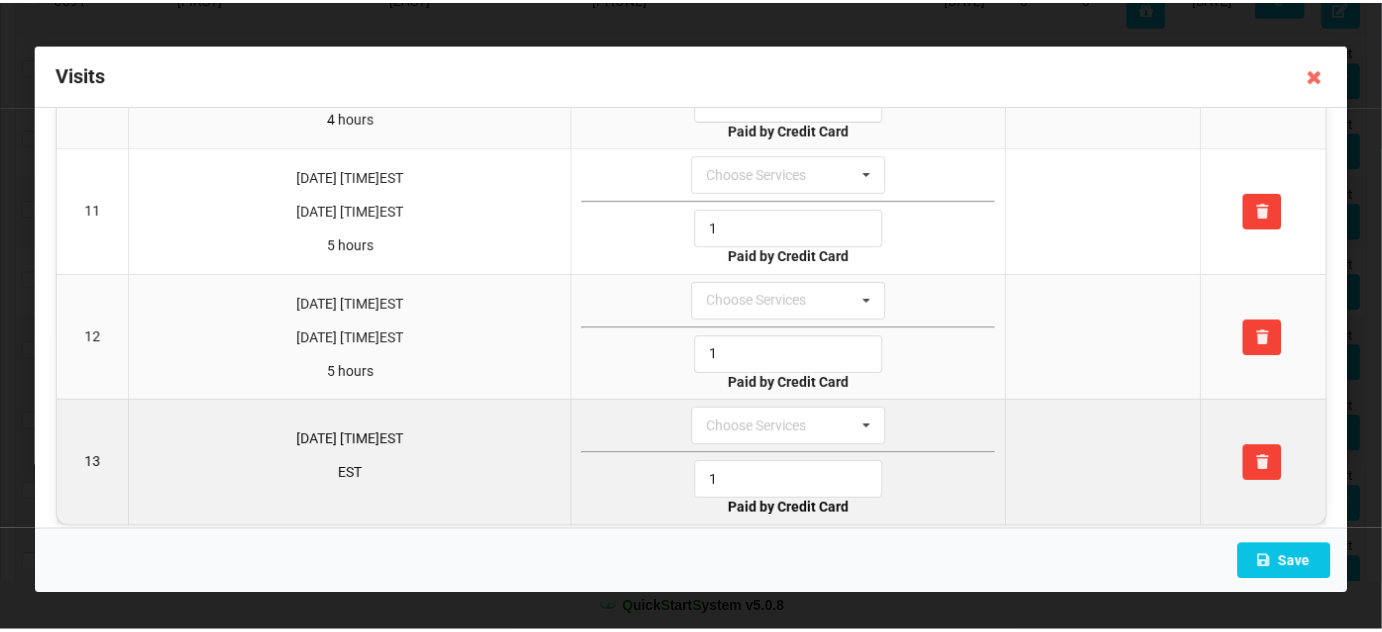 scroll, scrollTop: 1294, scrollLeft: 0, axis: vertical 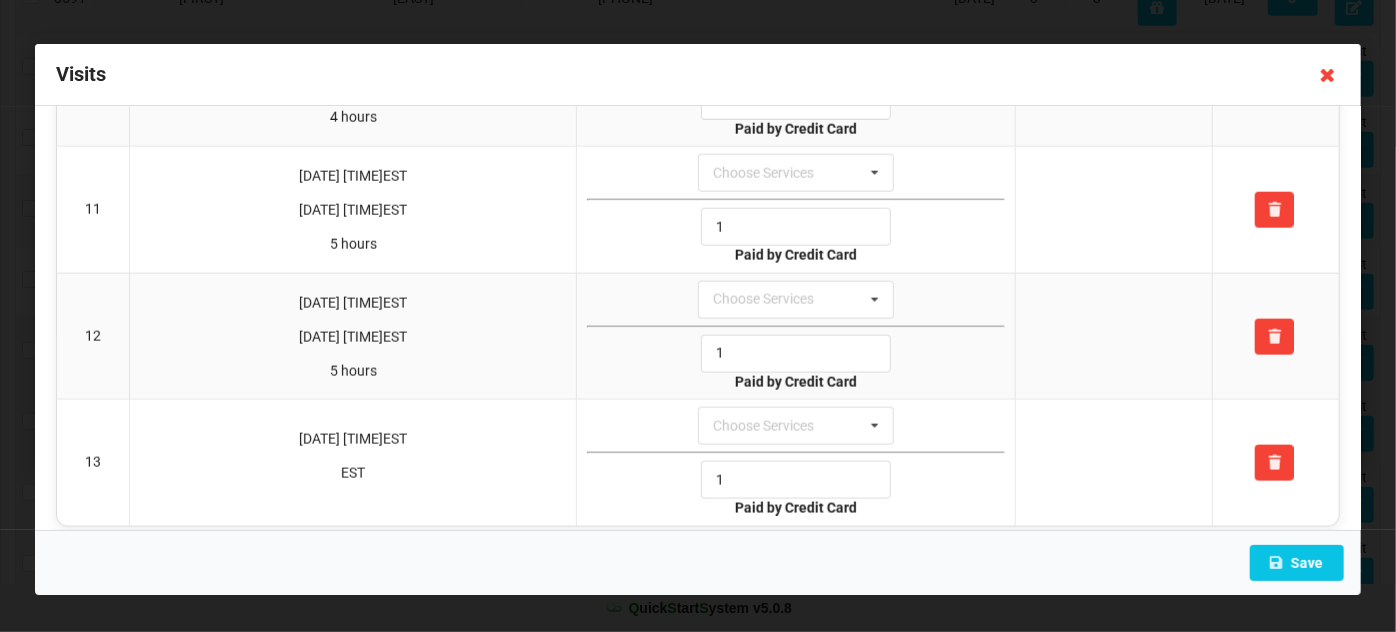 click at bounding box center [1328, 75] 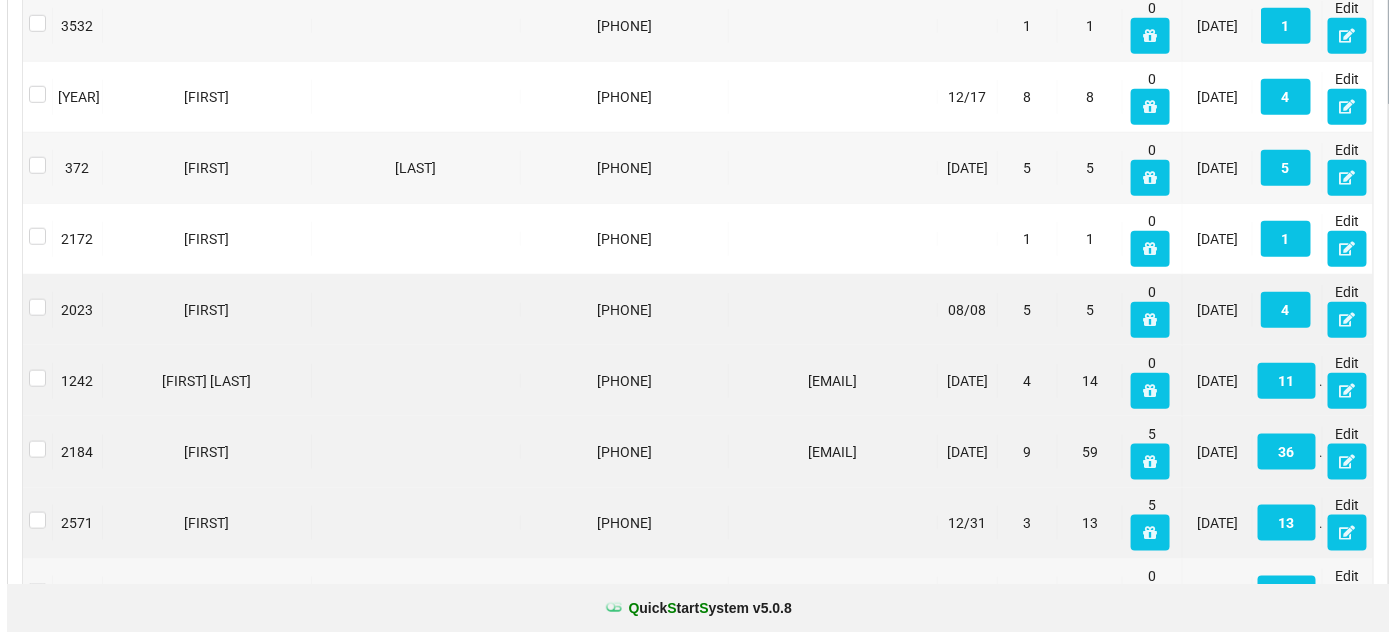 scroll, scrollTop: 727, scrollLeft: 0, axis: vertical 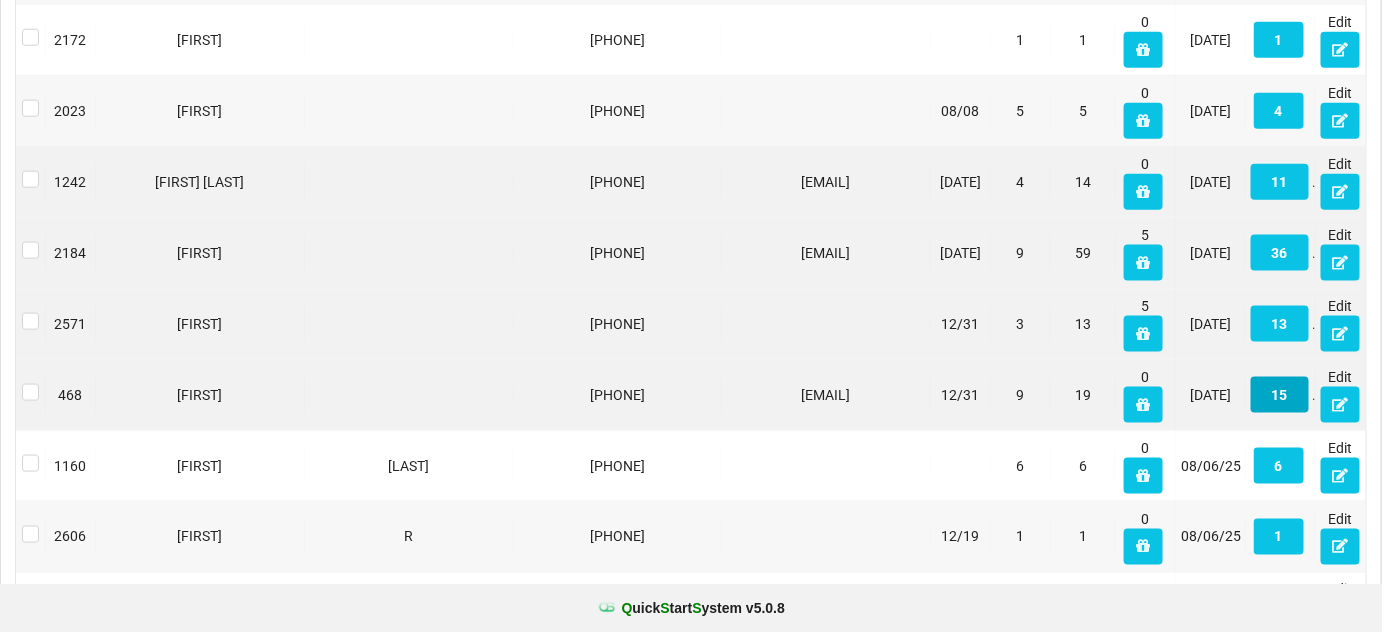 click on "15" at bounding box center (1280, 395) 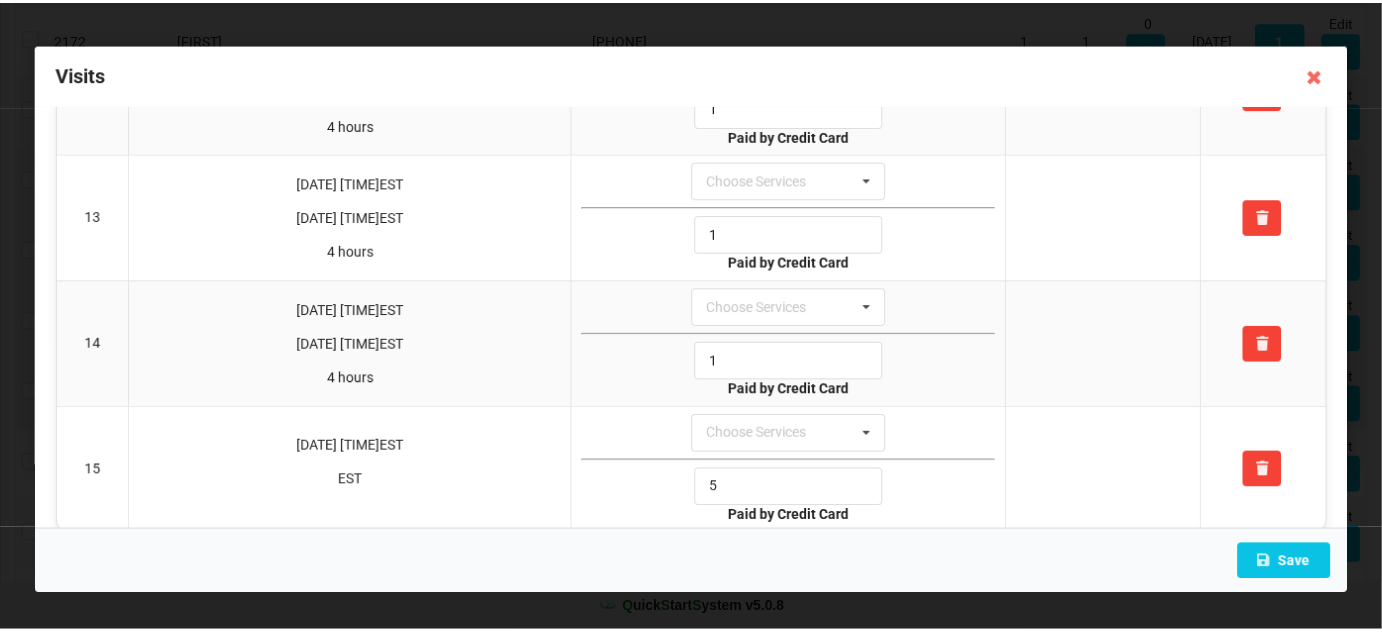 scroll, scrollTop: 1544, scrollLeft: 0, axis: vertical 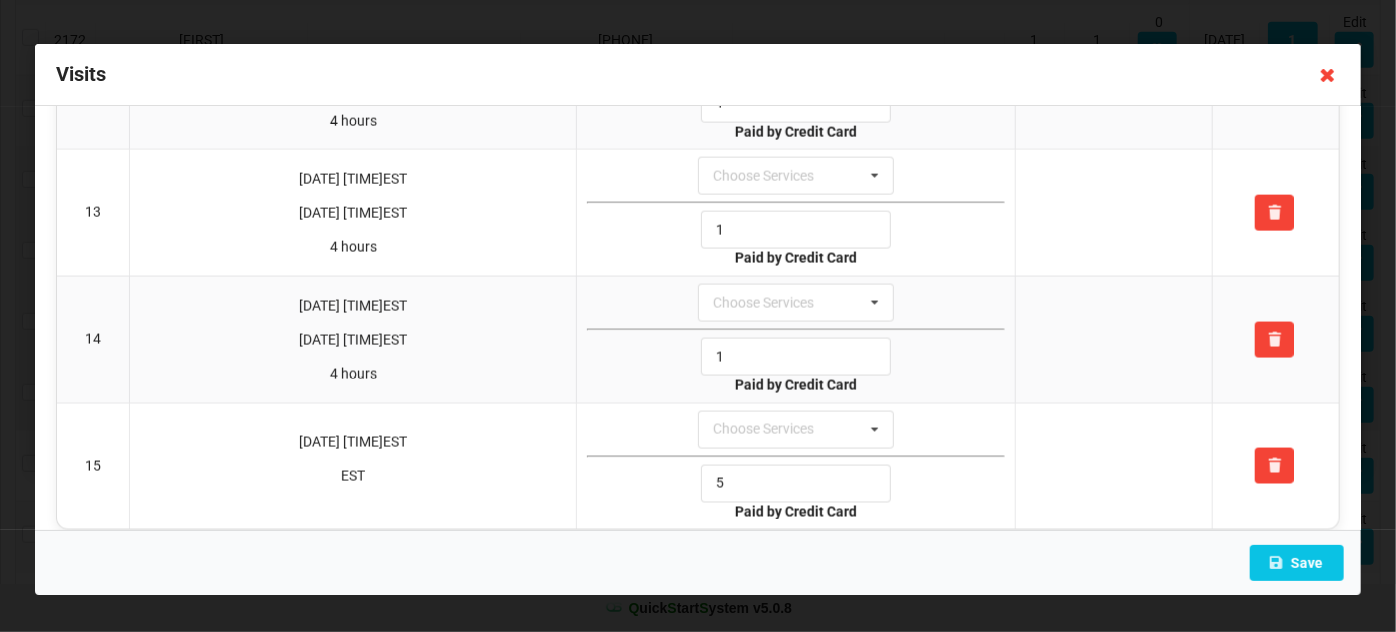 click at bounding box center (1328, 75) 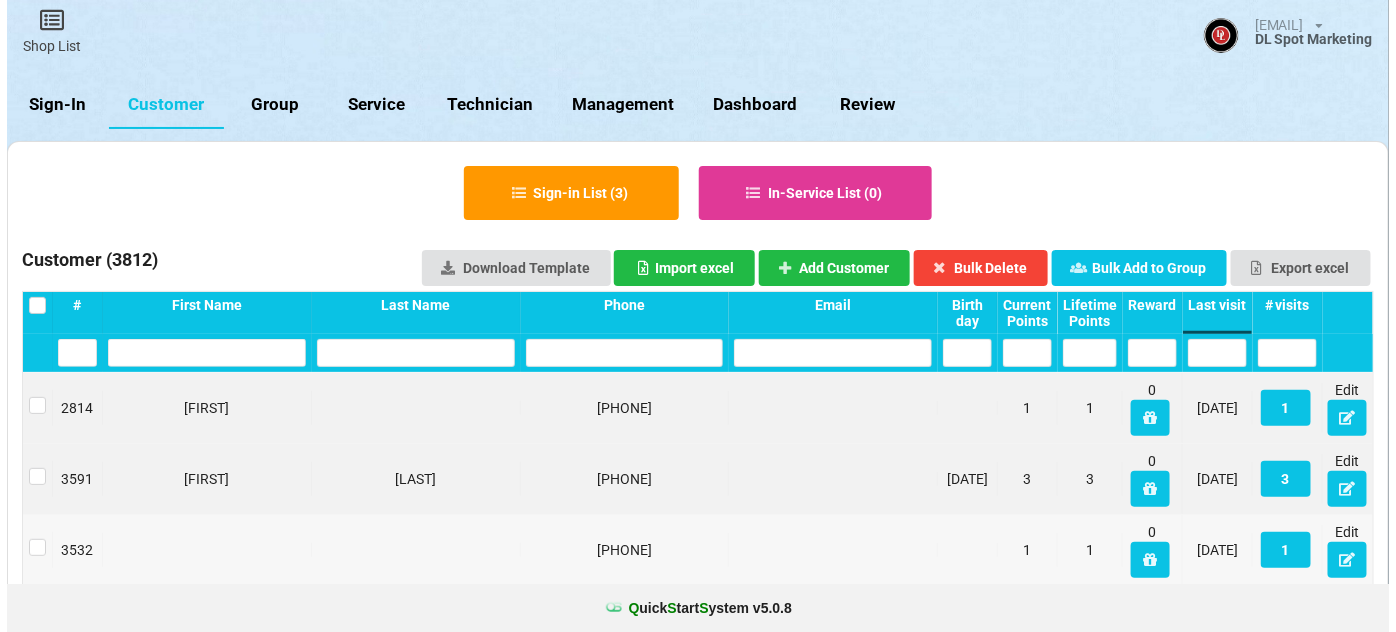 scroll, scrollTop: 0, scrollLeft: 0, axis: both 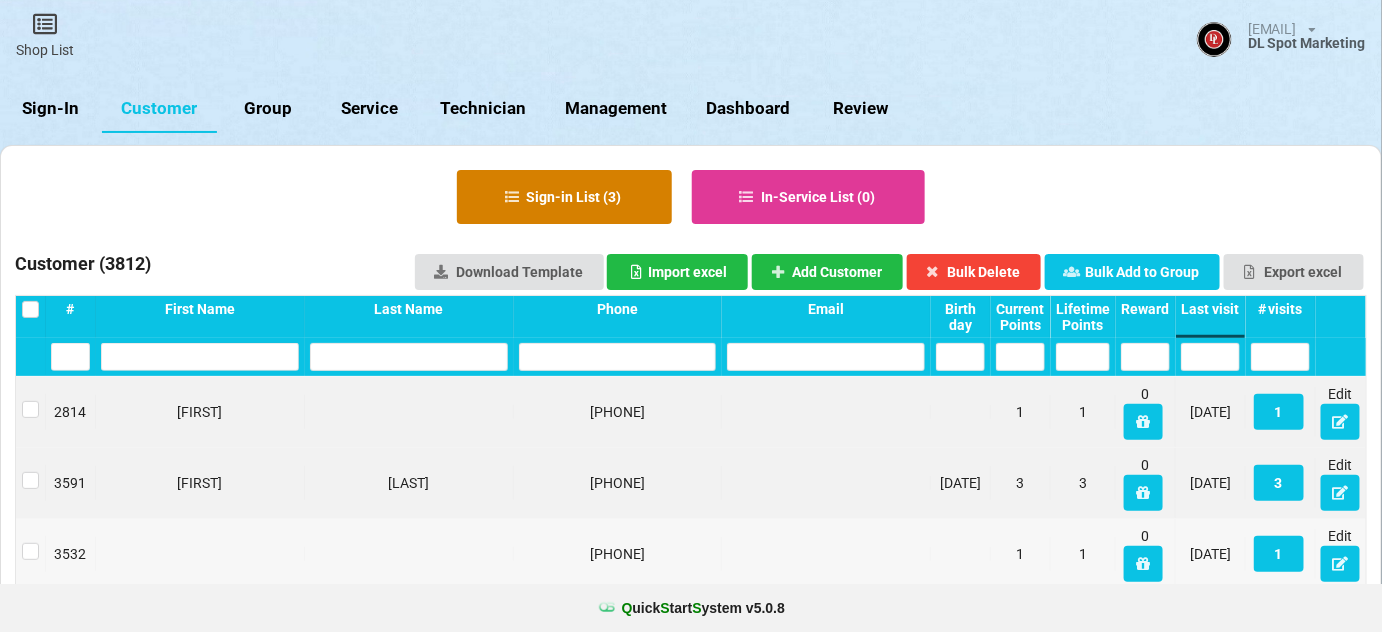 click on "Sign-in List ( 3 )" at bounding box center (564, 197) 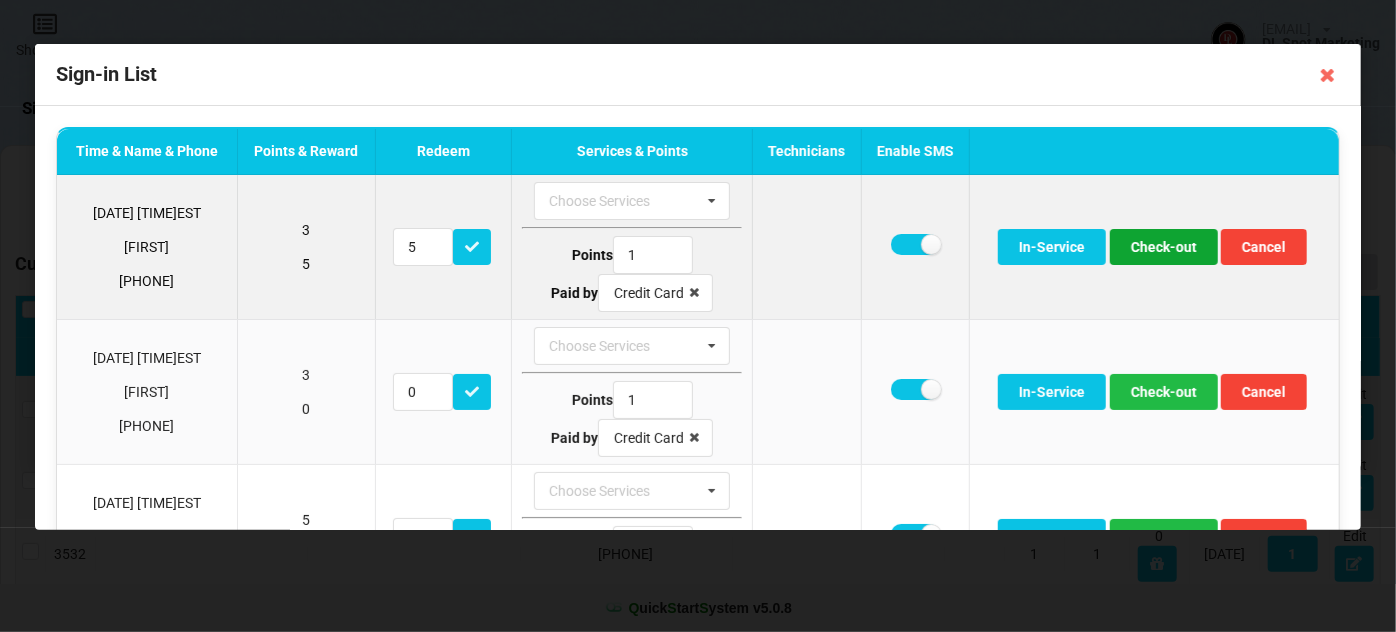 click on "Check-out" at bounding box center (1164, 247) 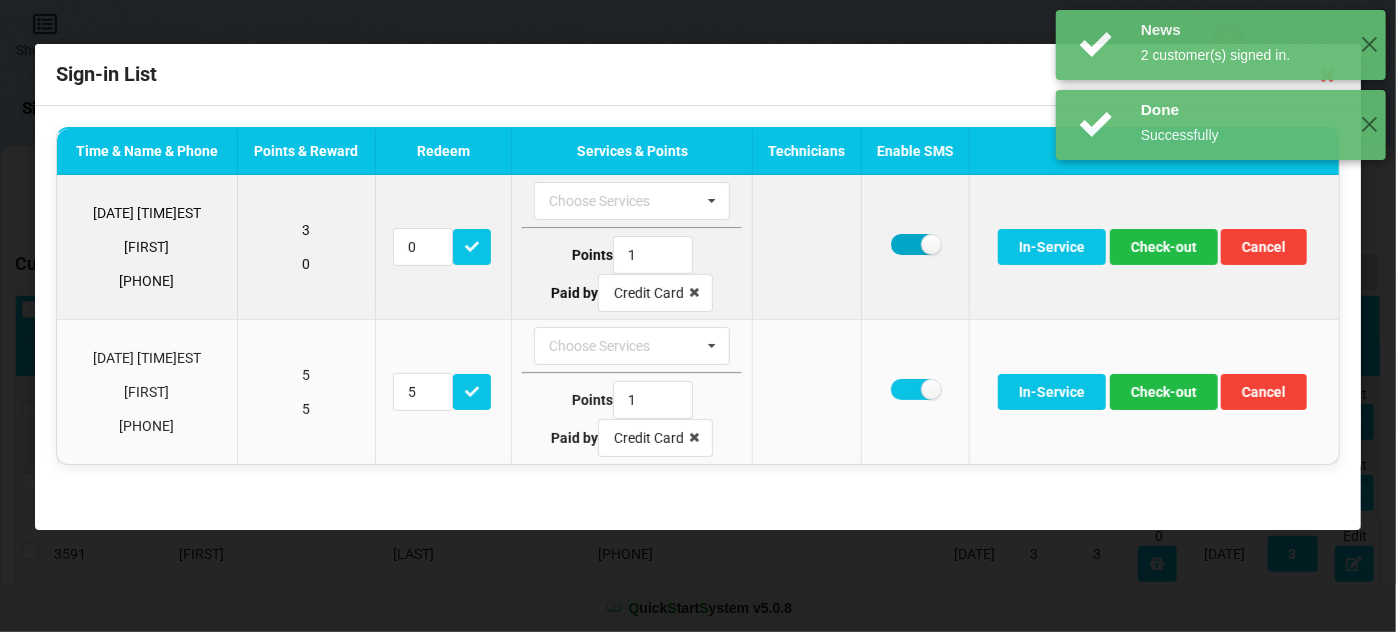 drag, startPoint x: 898, startPoint y: 234, endPoint x: 909, endPoint y: 246, distance: 16.27882 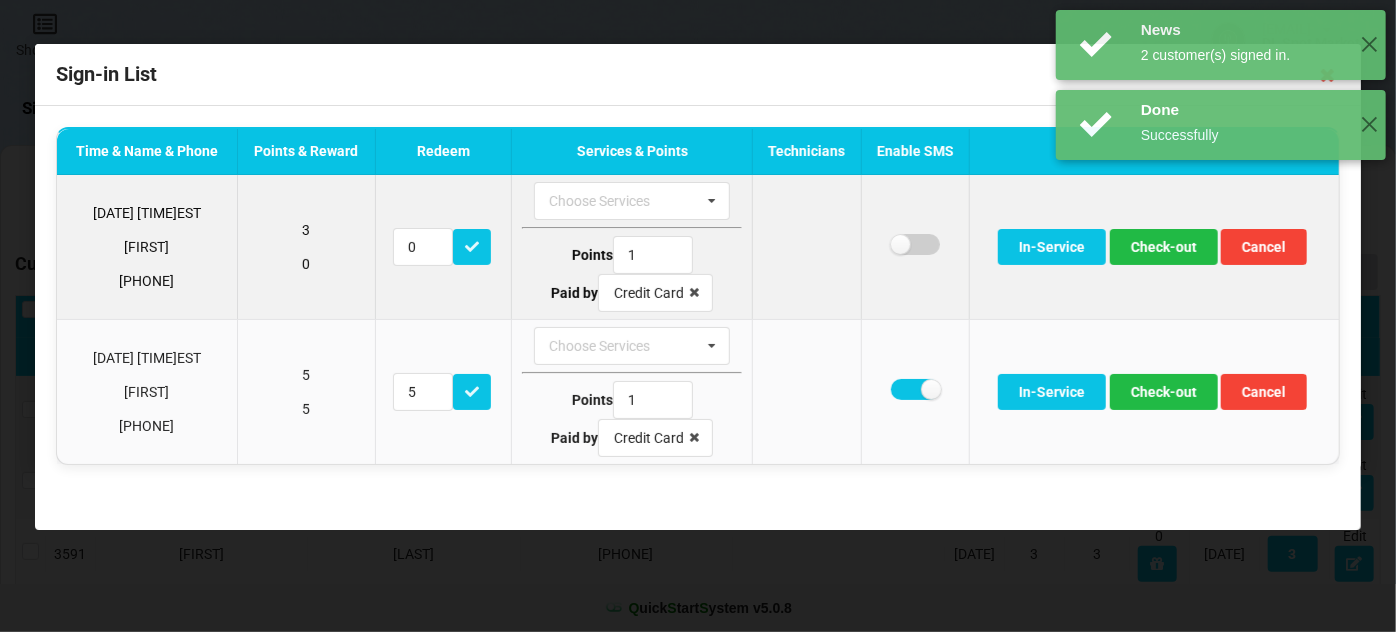 checkbox on "false" 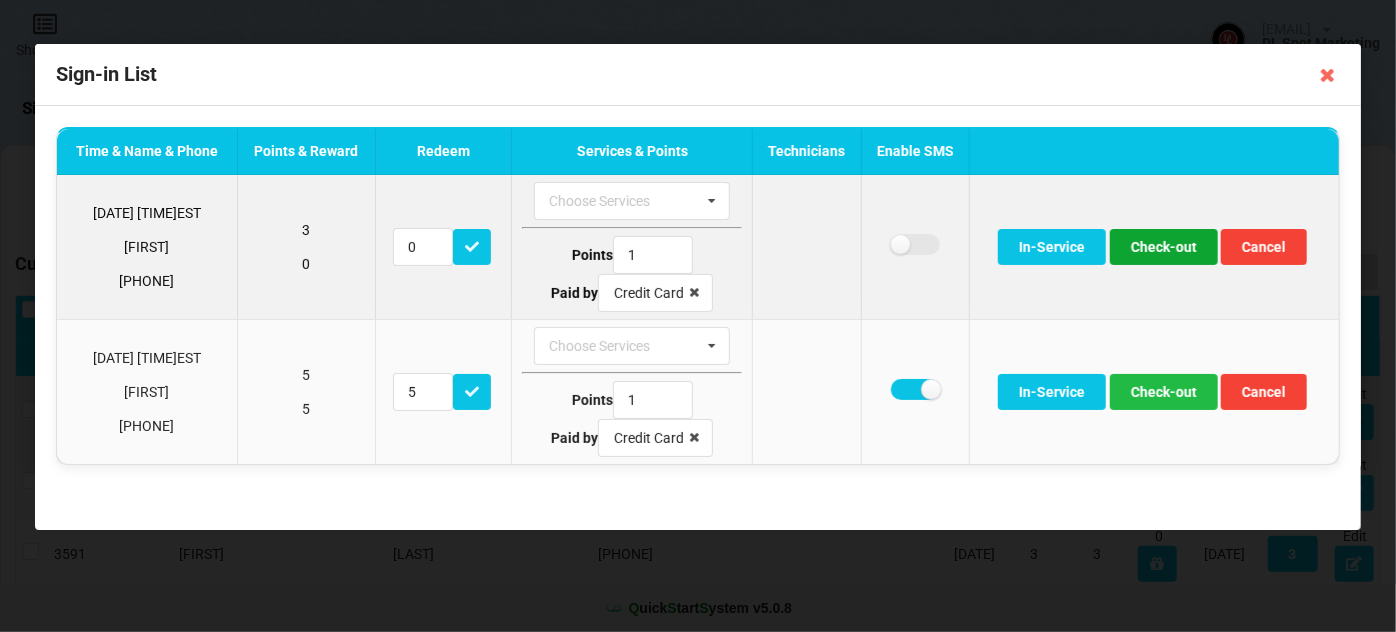 click on "Check-out" at bounding box center [1164, 247] 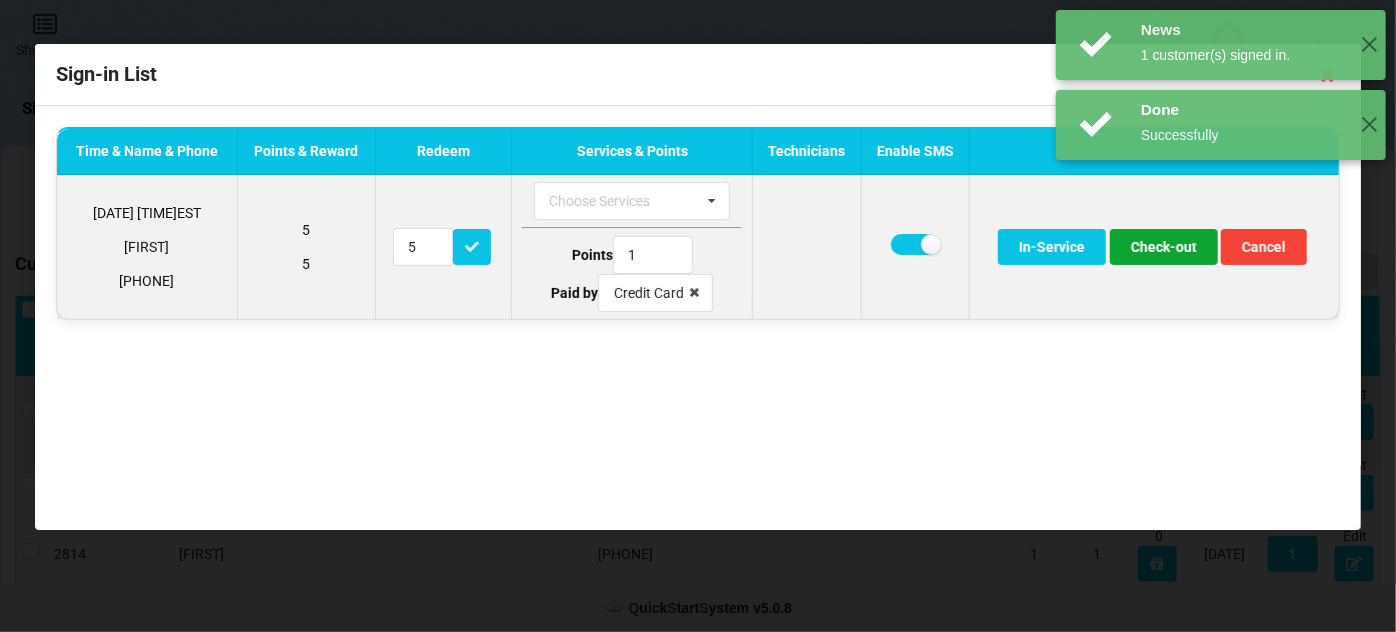 click on "Check-out" at bounding box center (1164, 247) 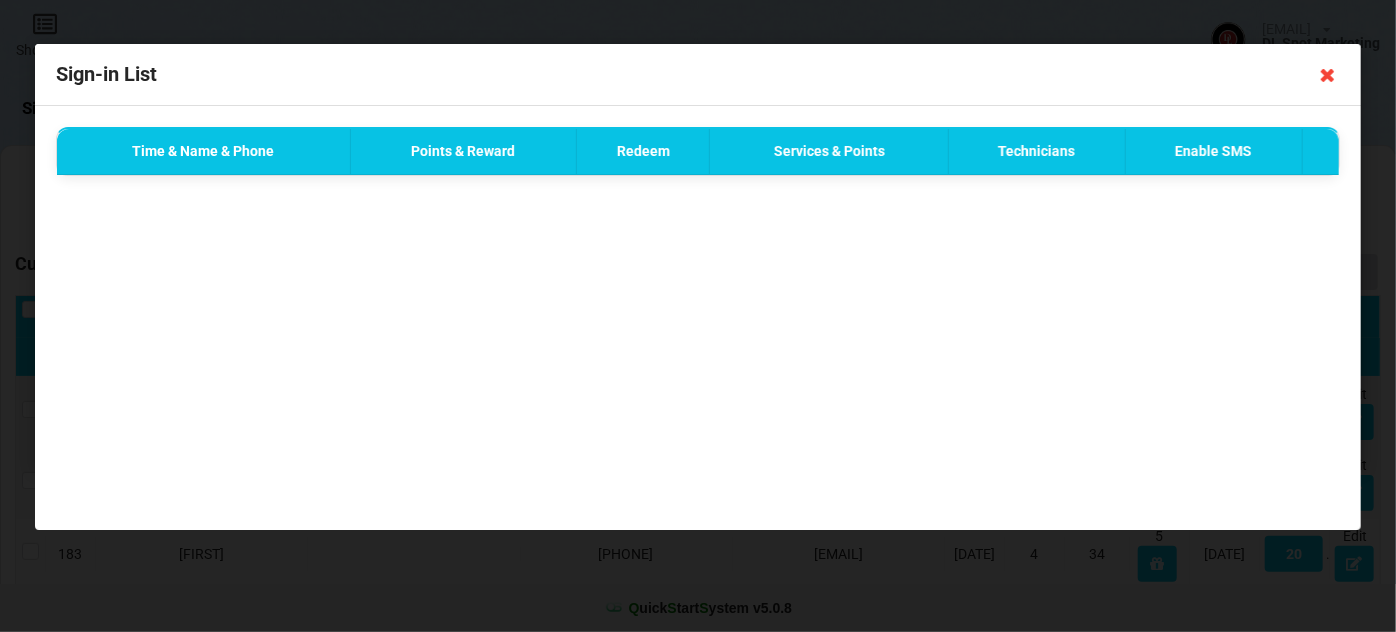 click at bounding box center (1328, 75) 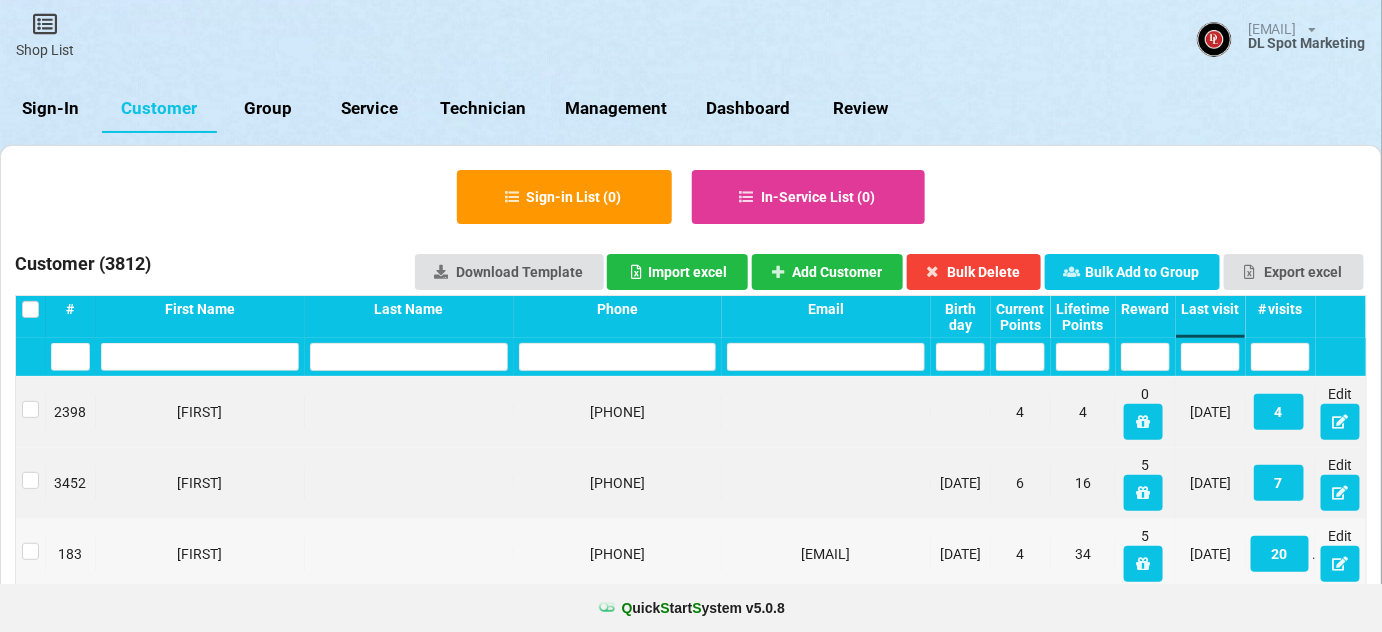 click on "Sign-In" at bounding box center [51, 109] 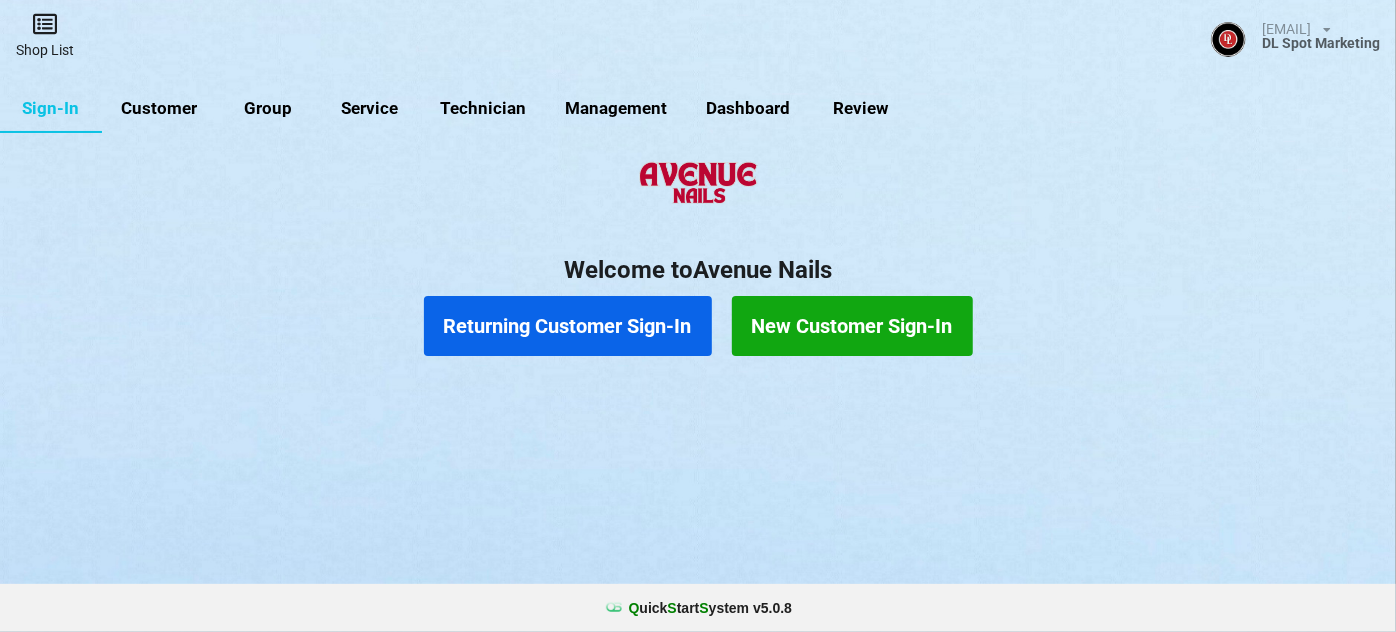 click on "Shop List" at bounding box center [45, 35] 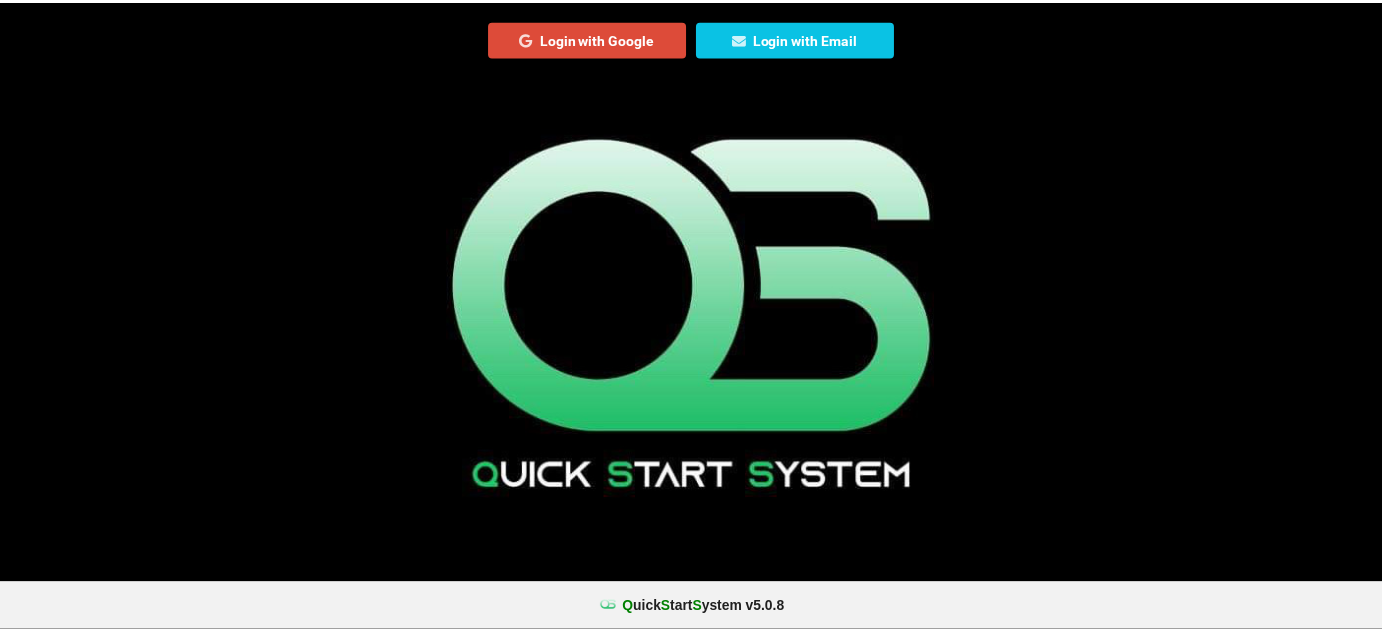 scroll, scrollTop: 0, scrollLeft: 0, axis: both 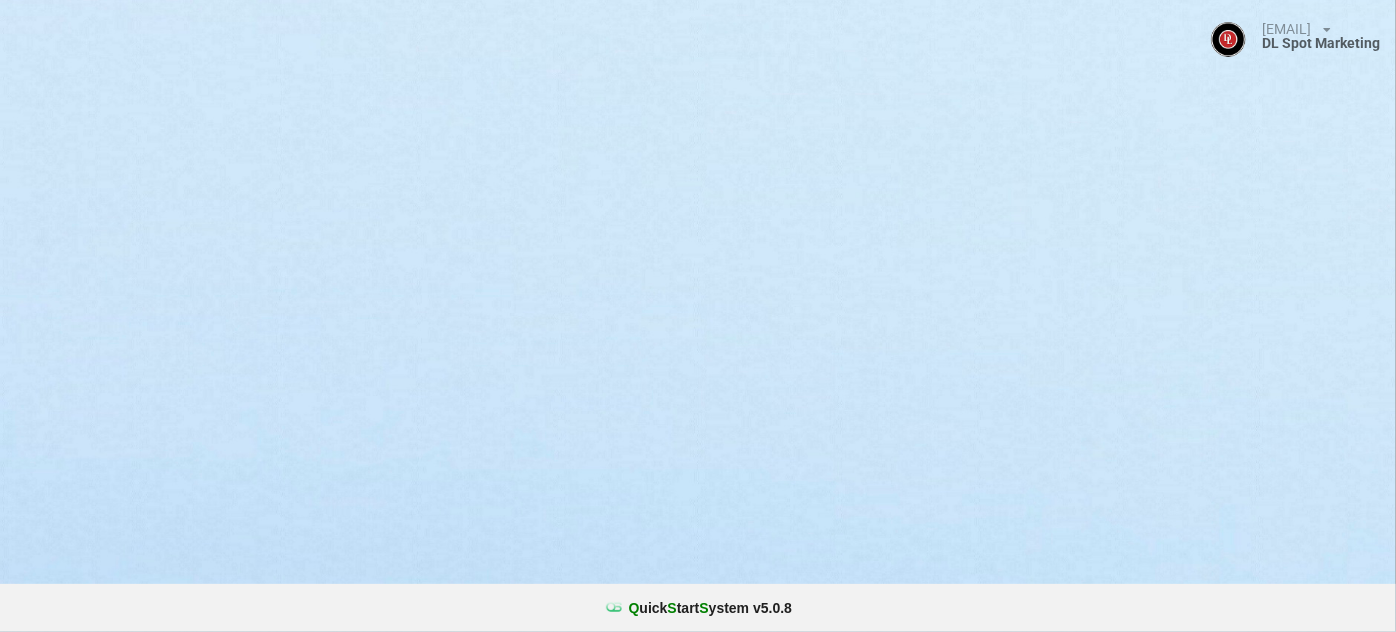 select on "25" 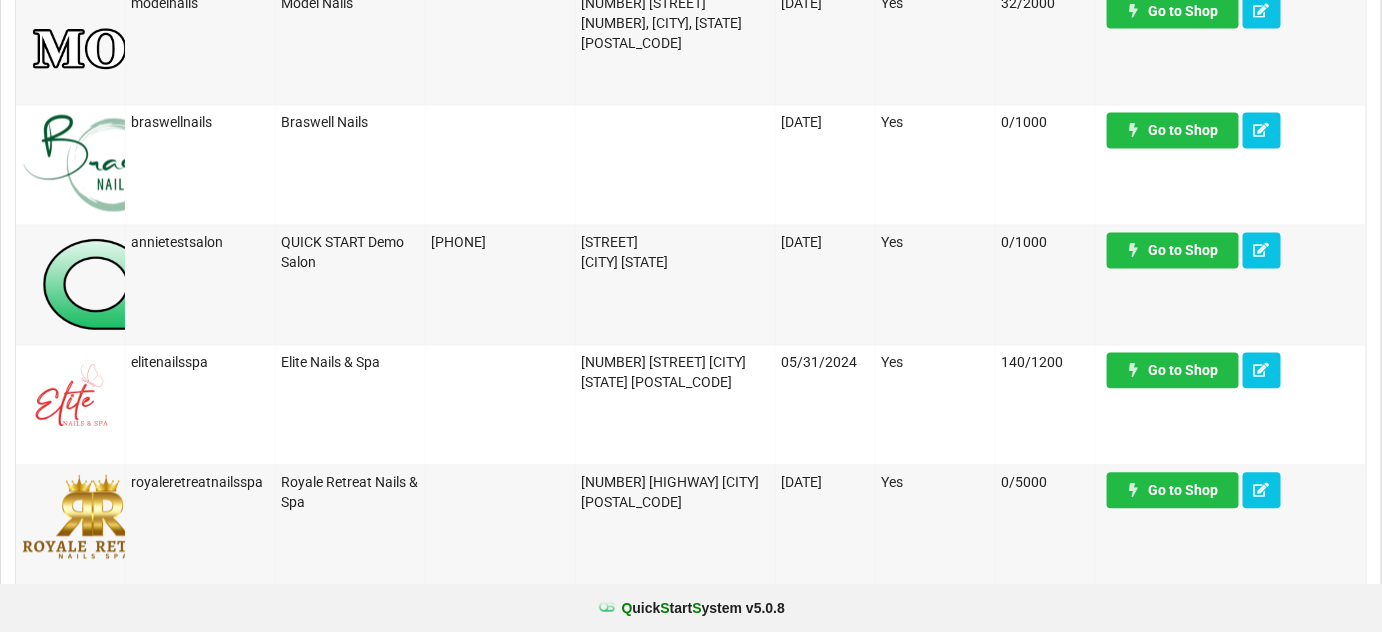 scroll, scrollTop: 1454, scrollLeft: 0, axis: vertical 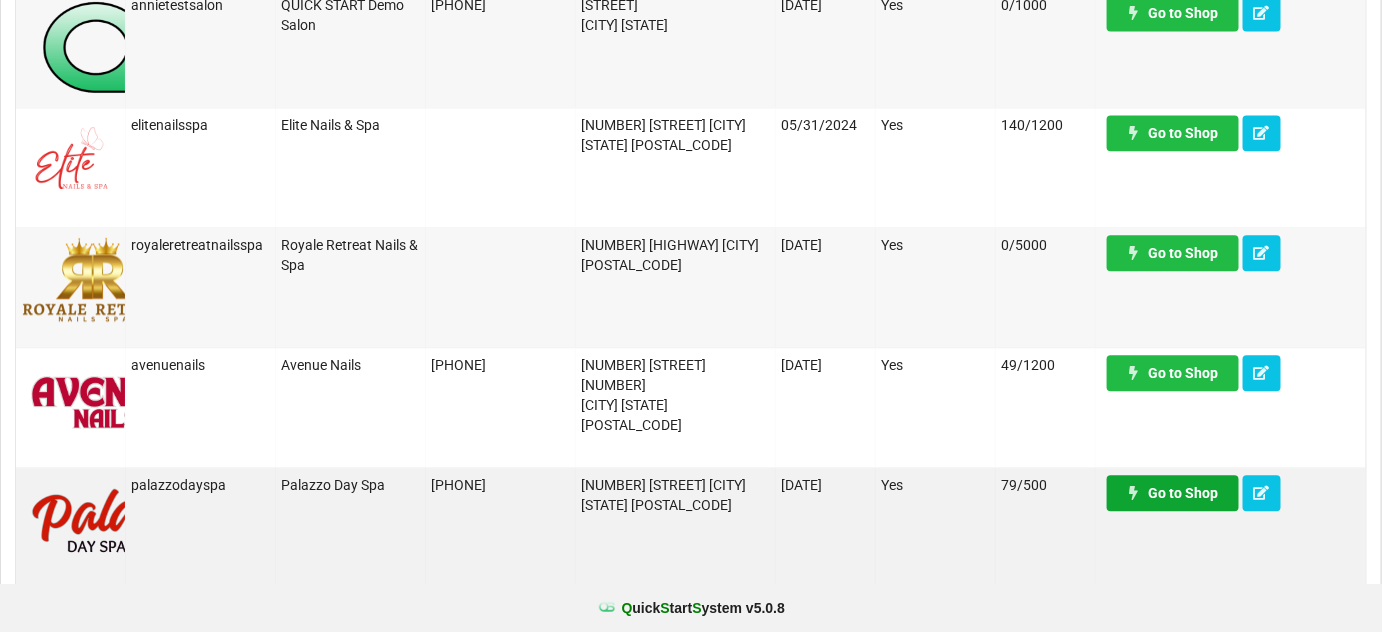 click on "Go to Shop" at bounding box center (1173, 493) 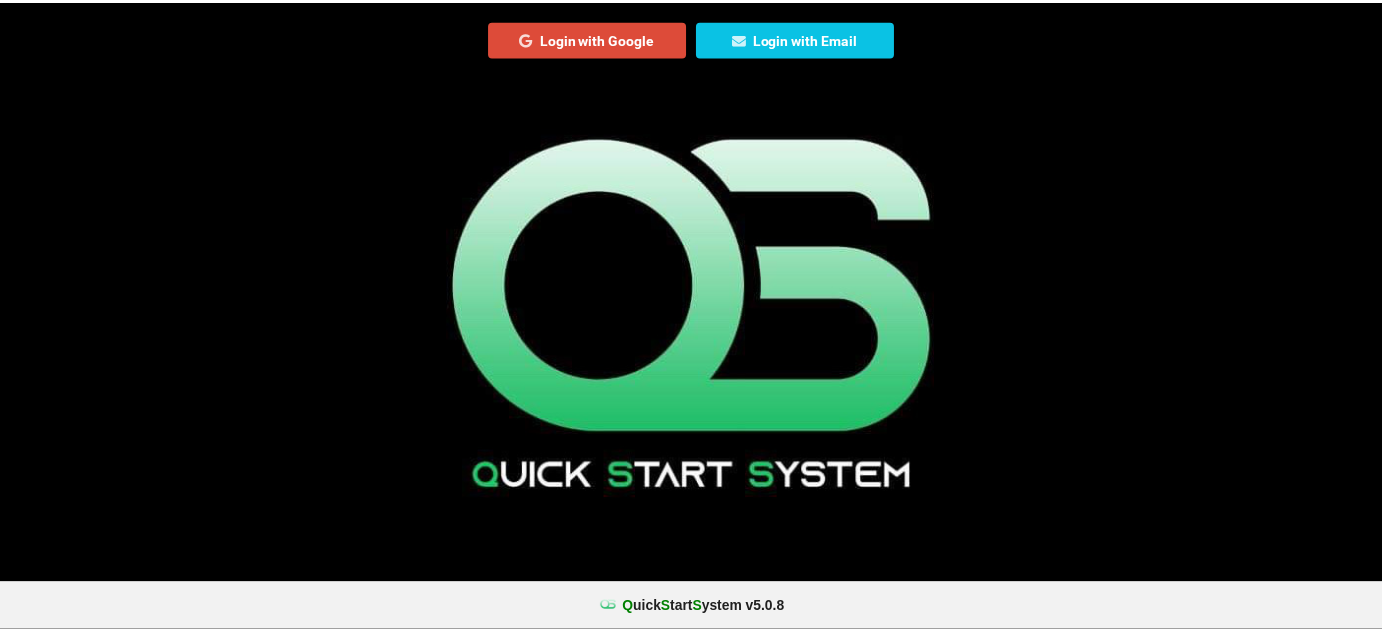 scroll, scrollTop: 0, scrollLeft: 0, axis: both 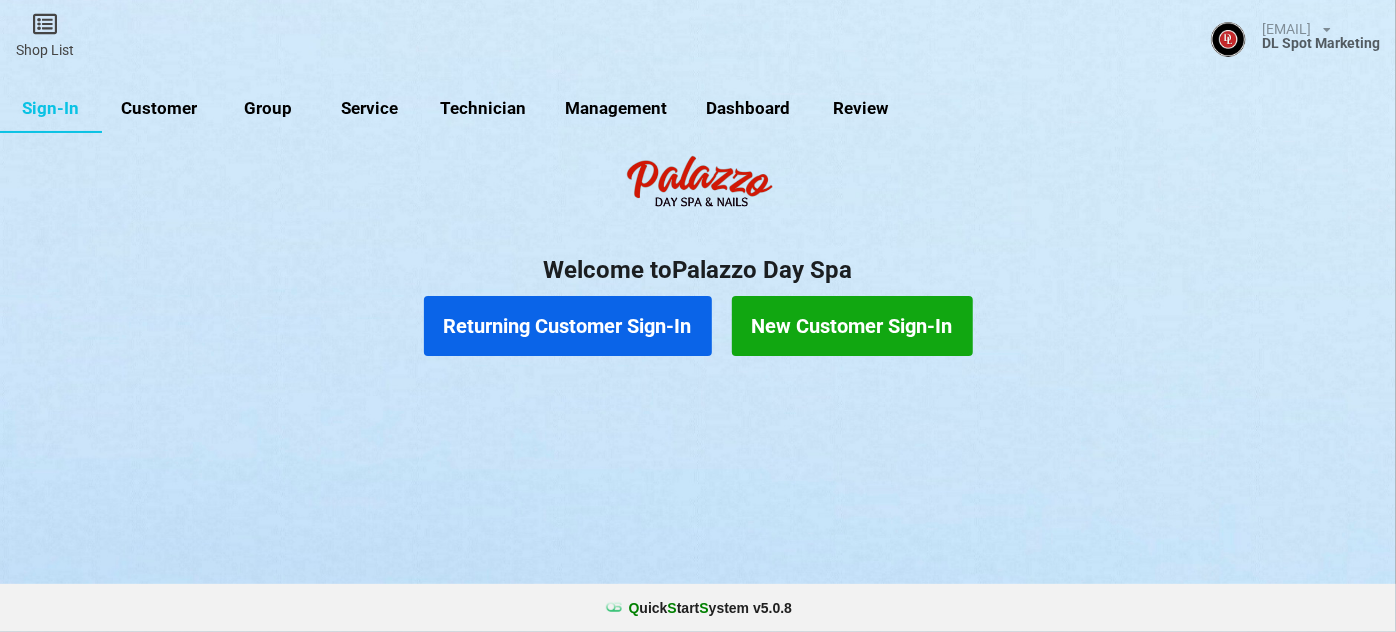 click on "Customer" at bounding box center (159, 109) 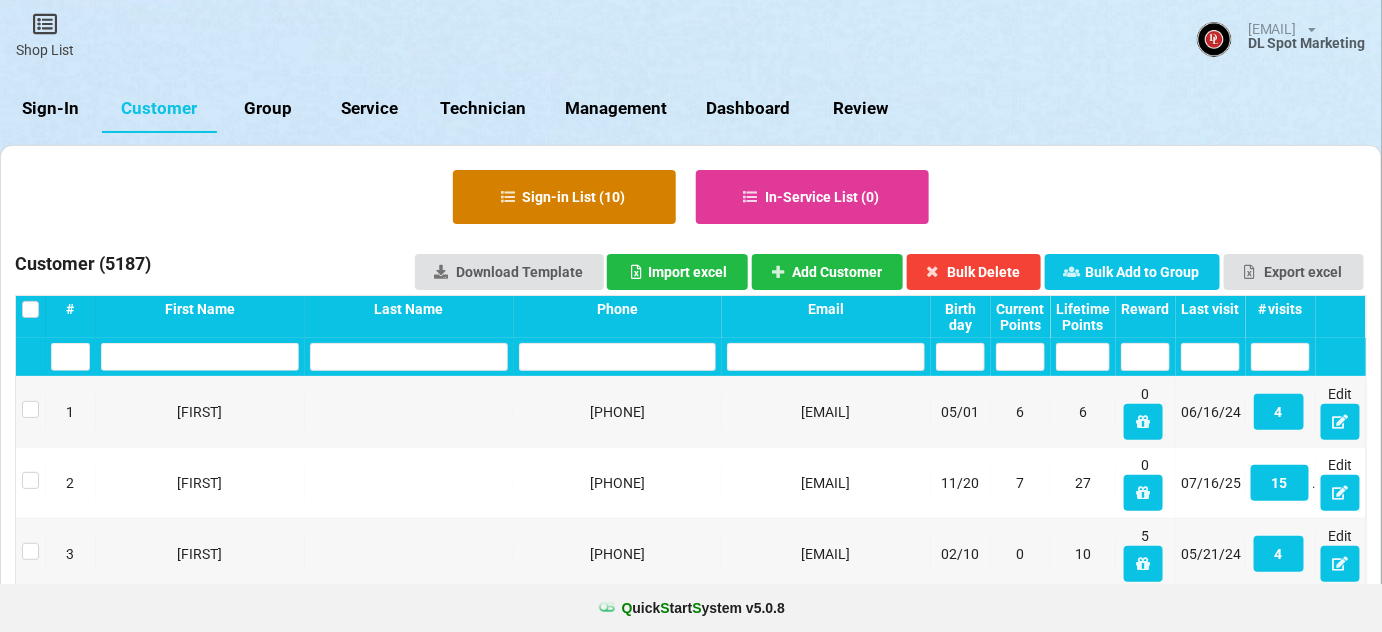 click on "Sign-in List ( 10 )" at bounding box center [564, 197] 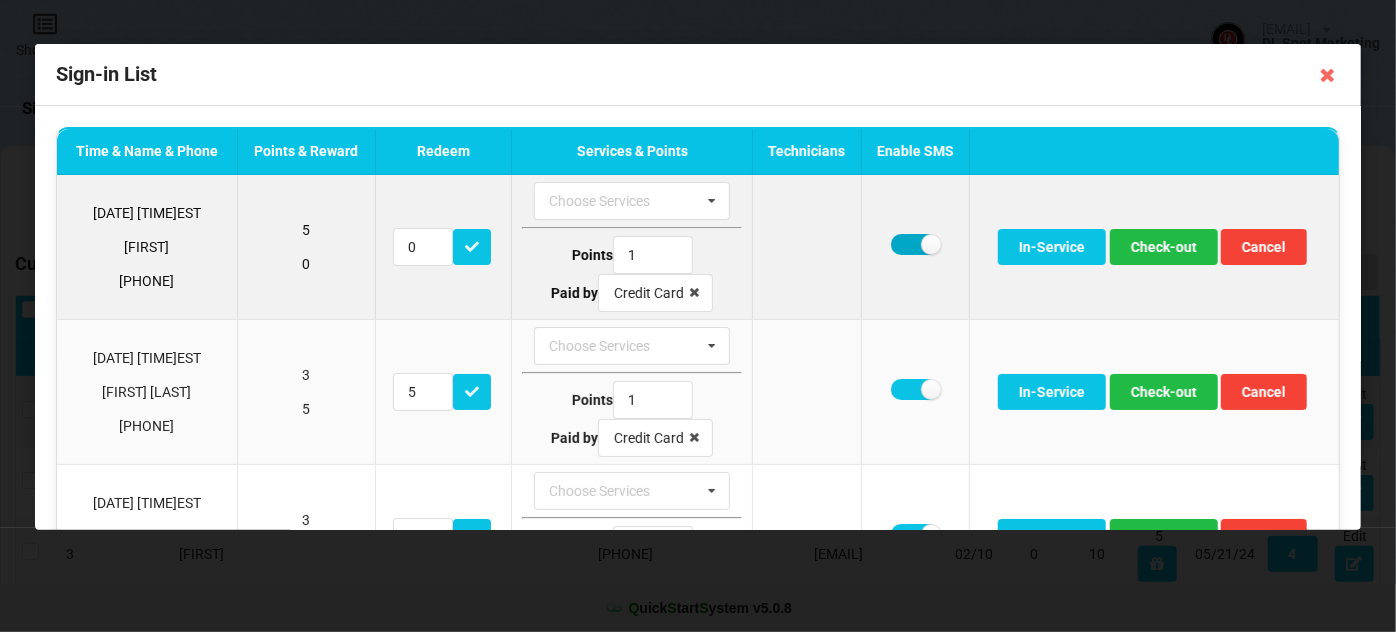 click at bounding box center [915, 244] 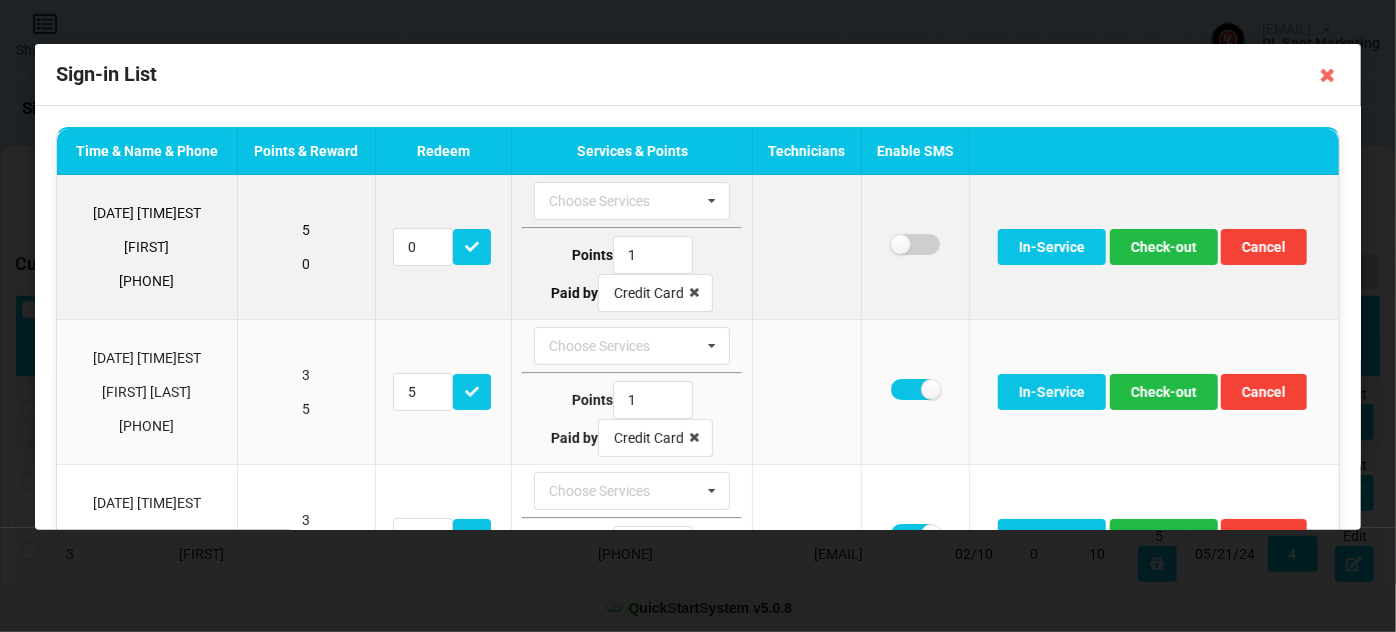 checkbox on "false" 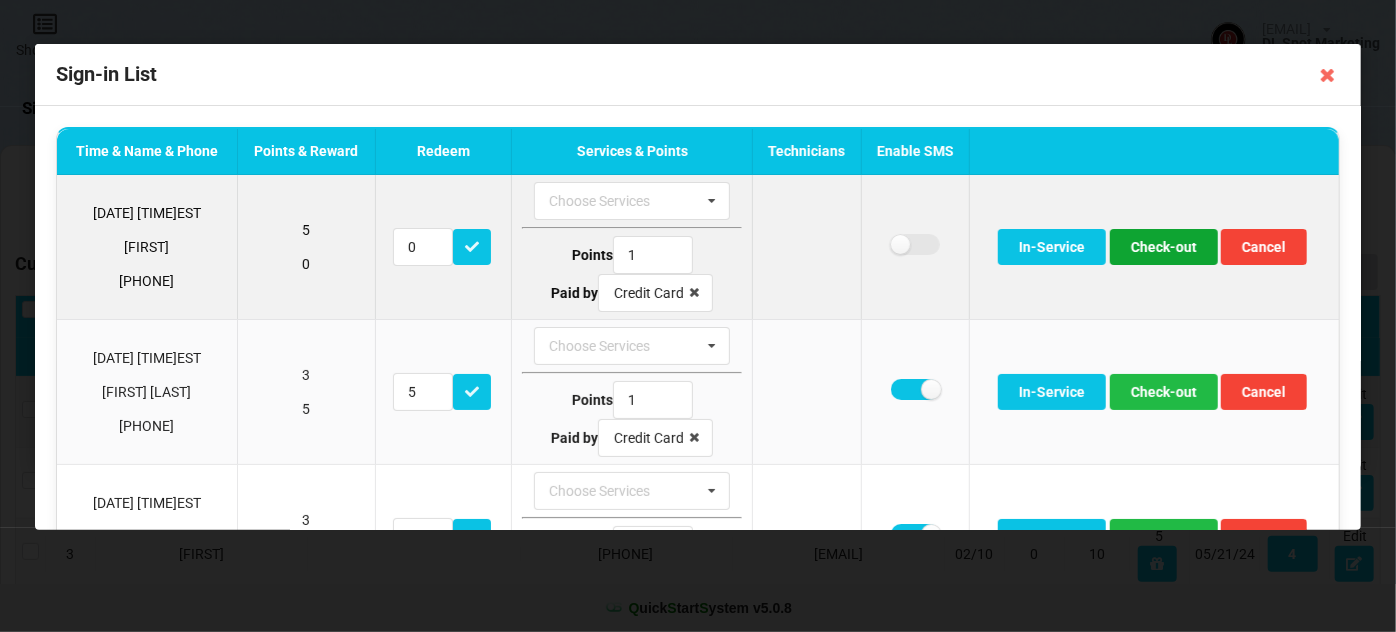 click on "Check-out" at bounding box center (1164, 247) 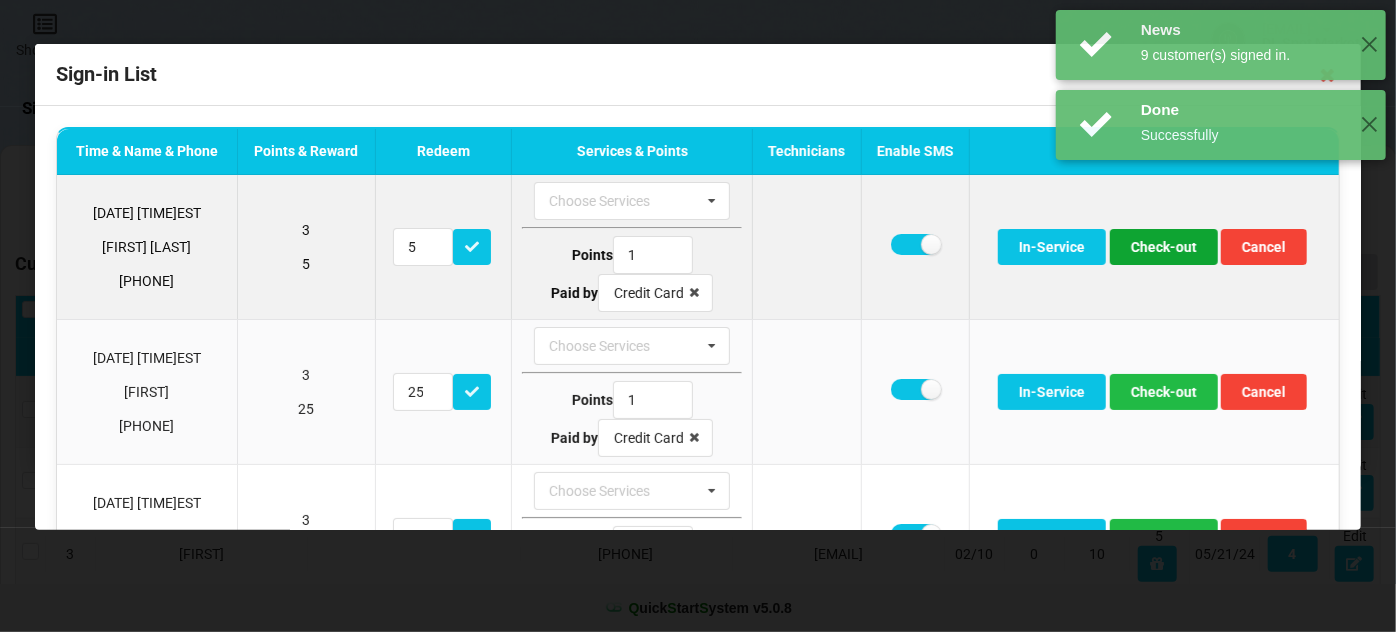 click on "Check-out" at bounding box center (1164, 247) 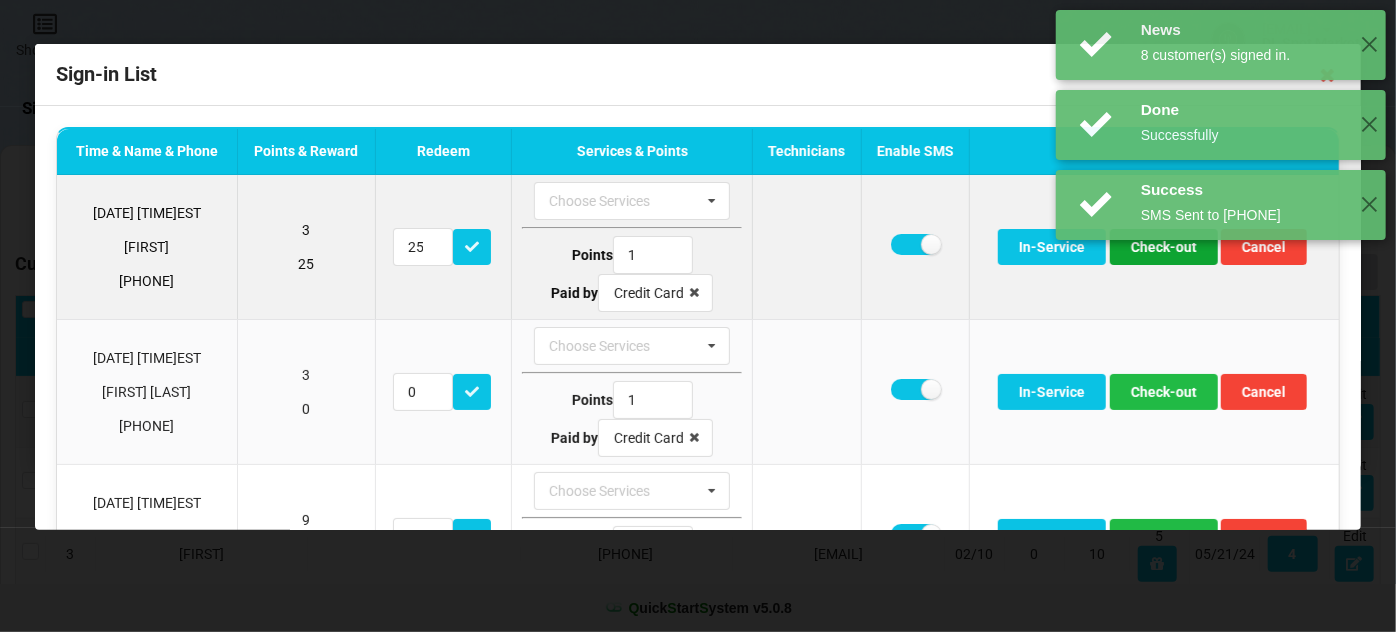 click on "Check-out" at bounding box center (1164, 247) 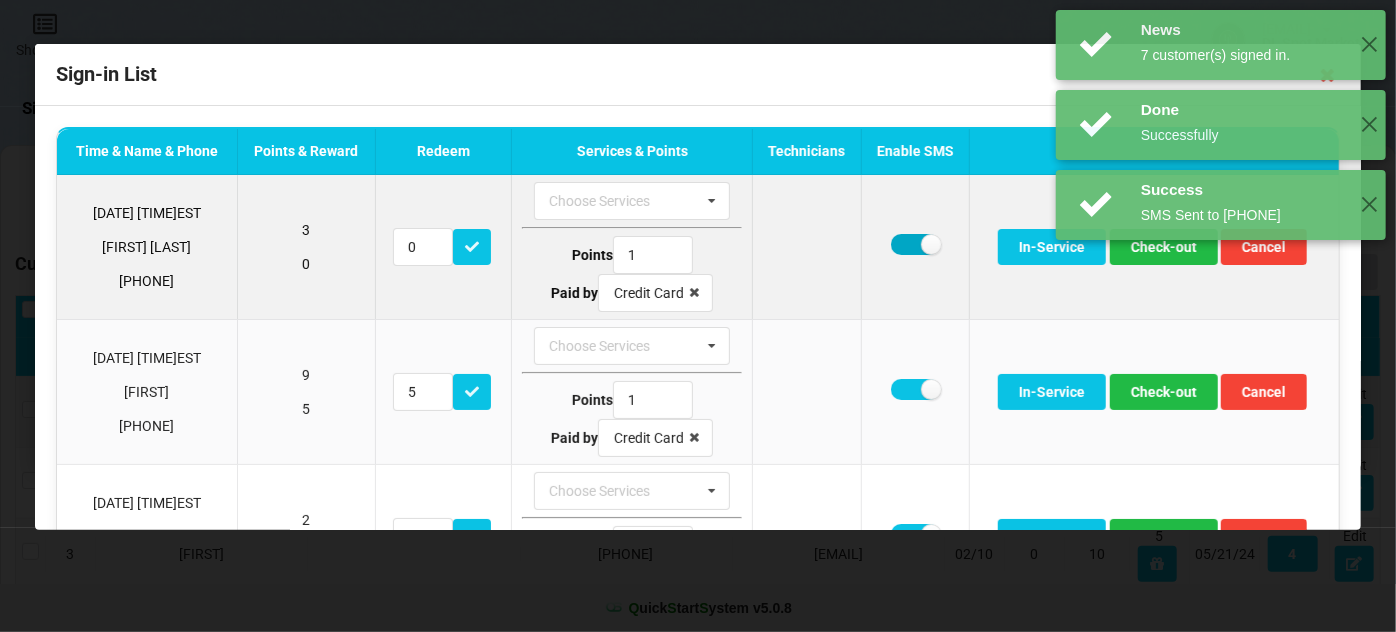 click at bounding box center [915, 244] 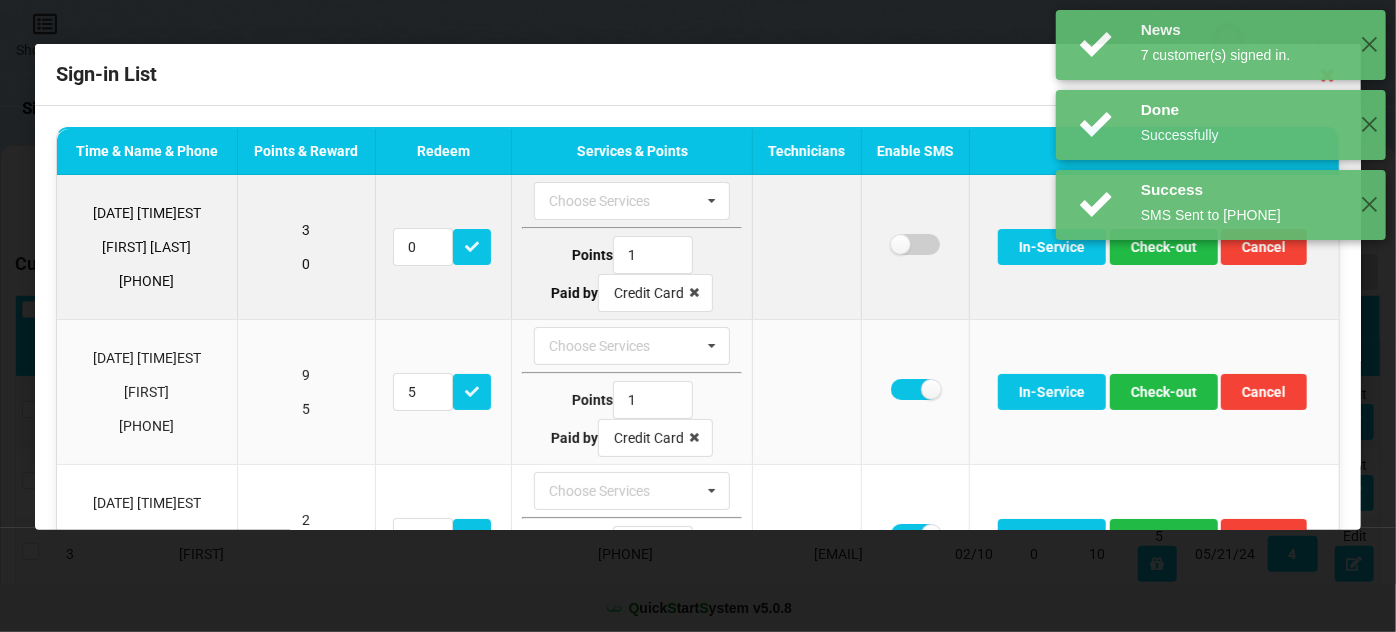 checkbox on "false" 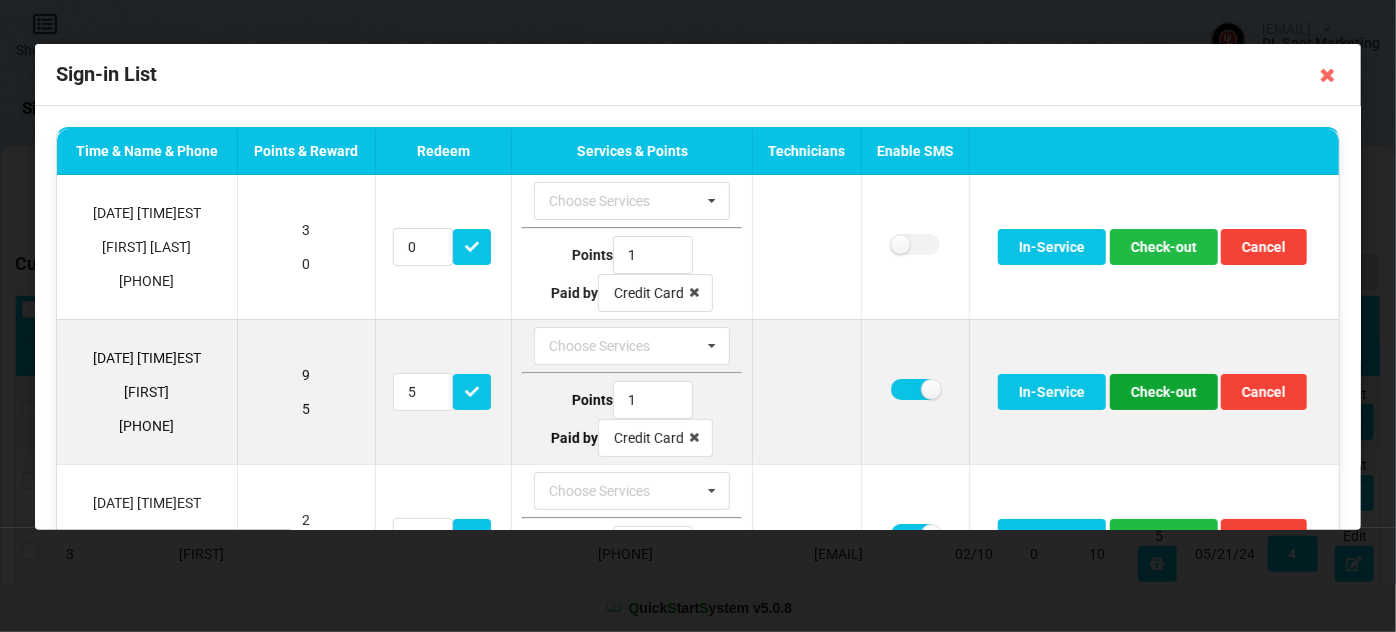 click on "Check-out" at bounding box center [1164, 392] 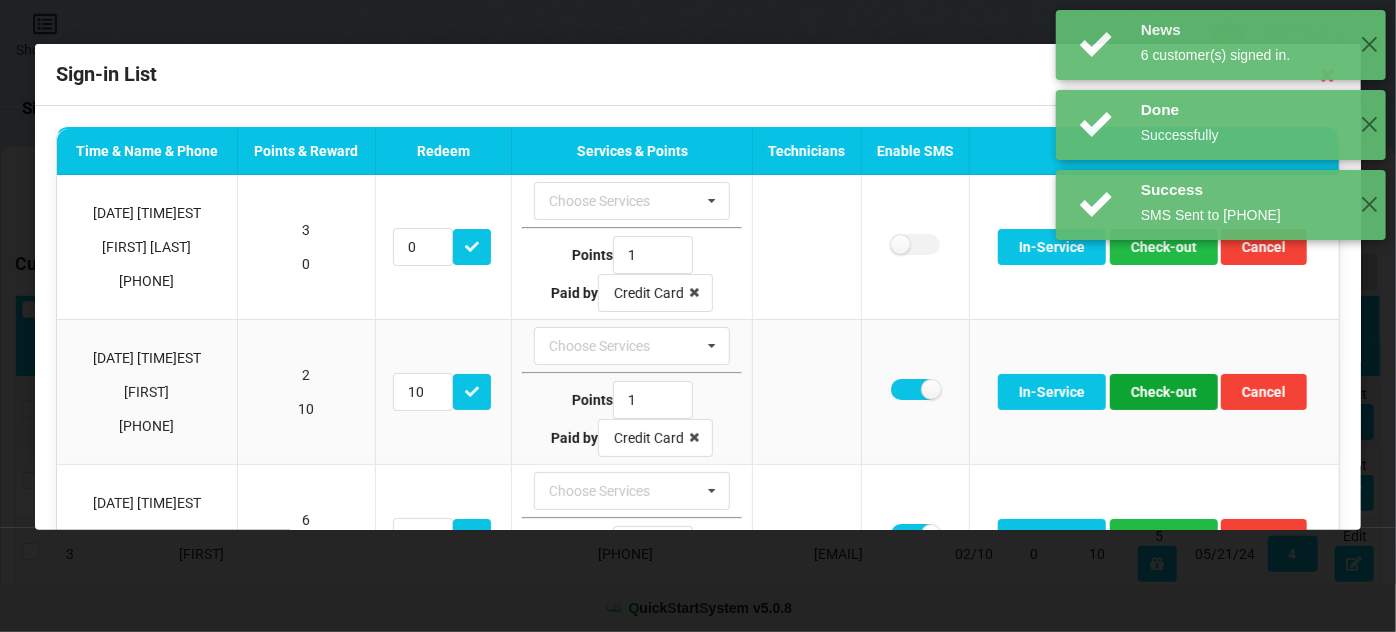click on "Check-out" at bounding box center [1164, 392] 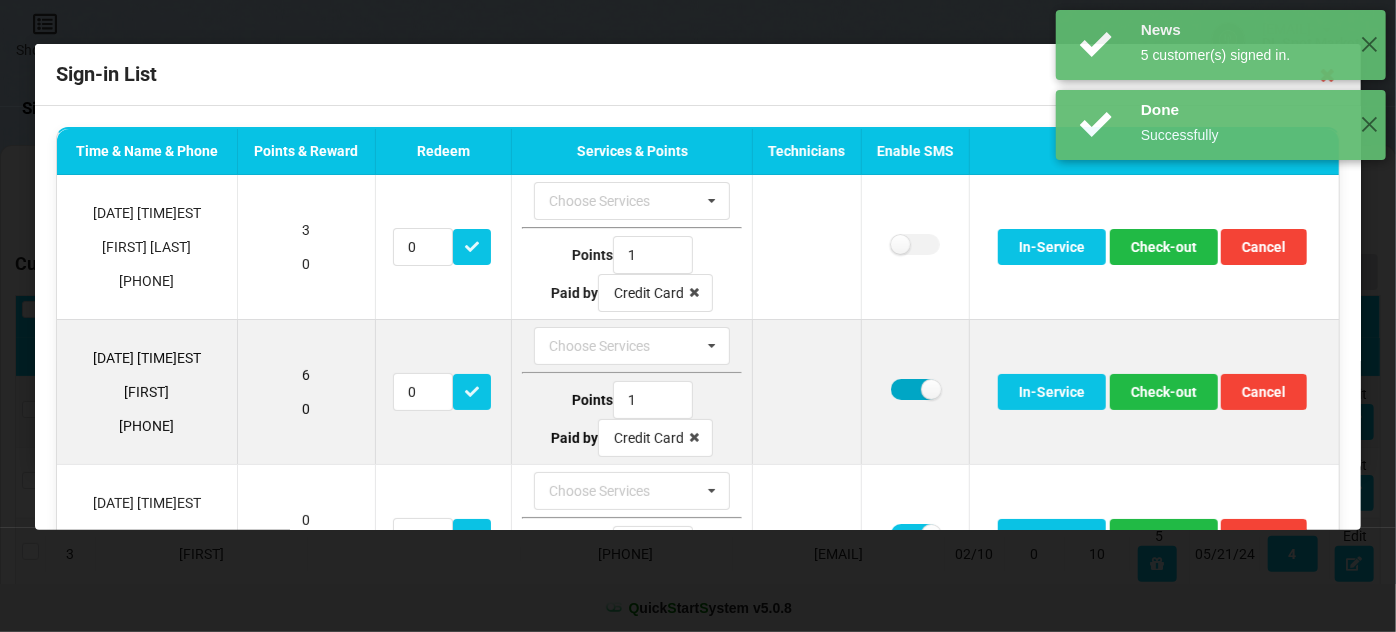 click at bounding box center [915, 389] 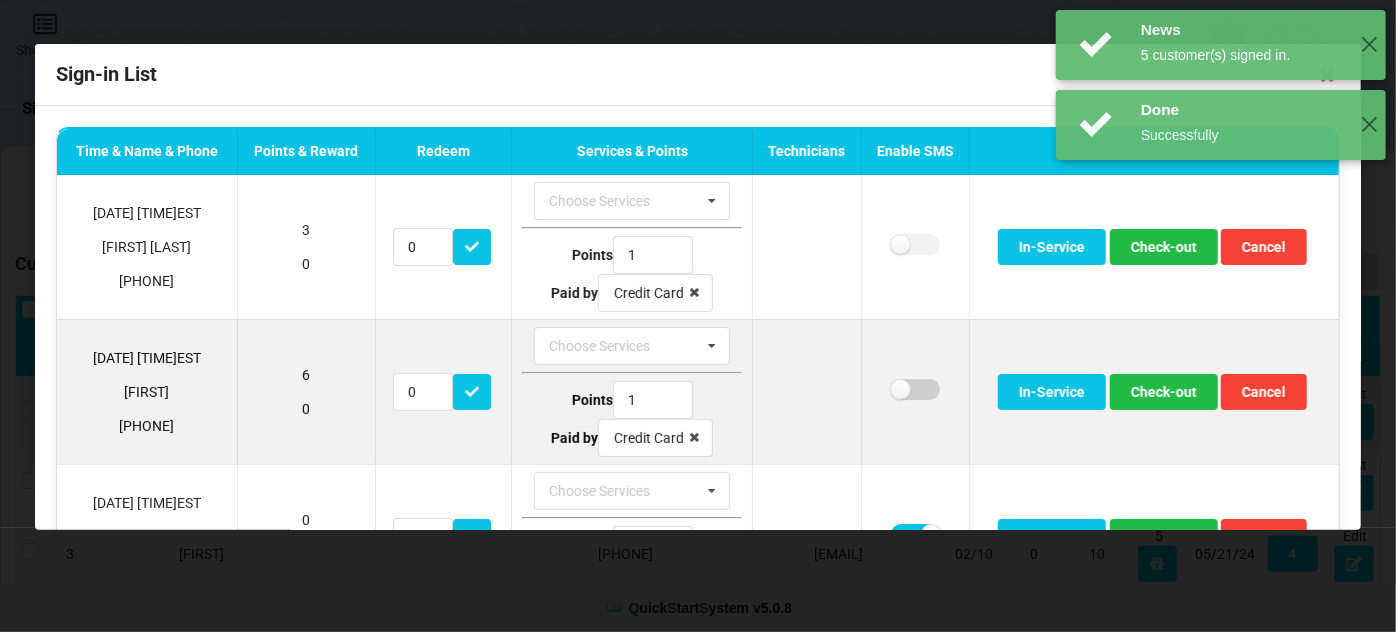 checkbox on "false" 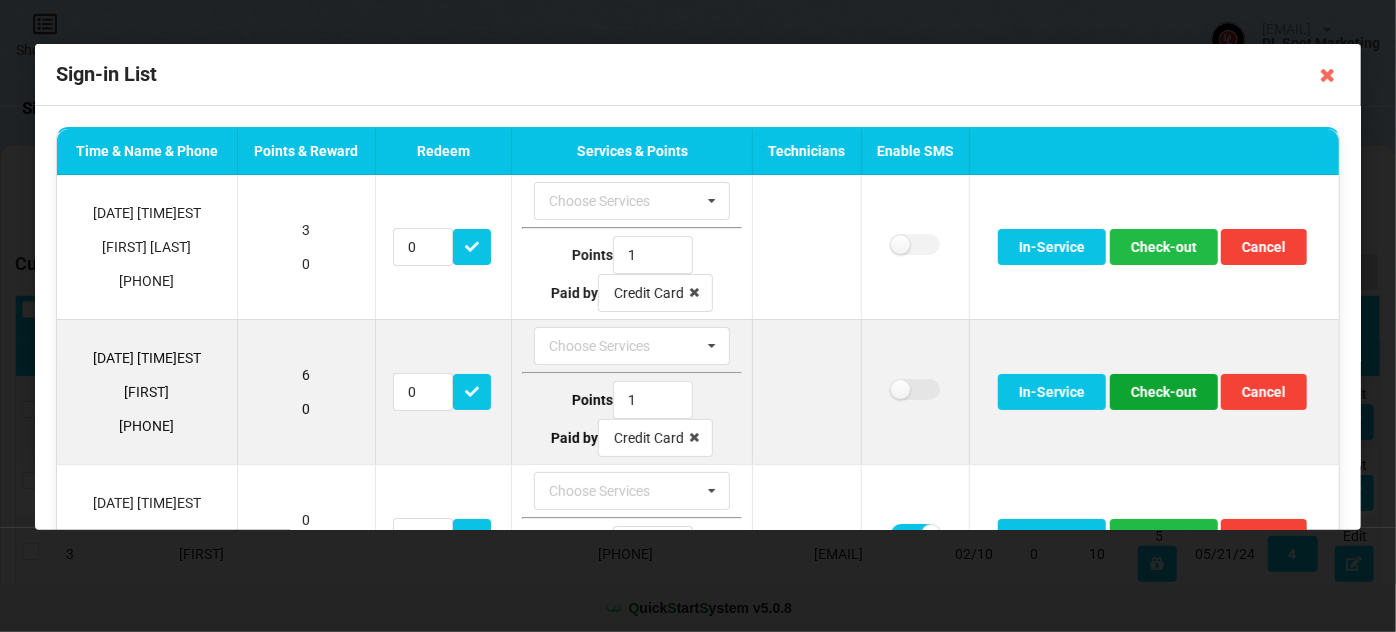 click on "Check-out" at bounding box center [1164, 392] 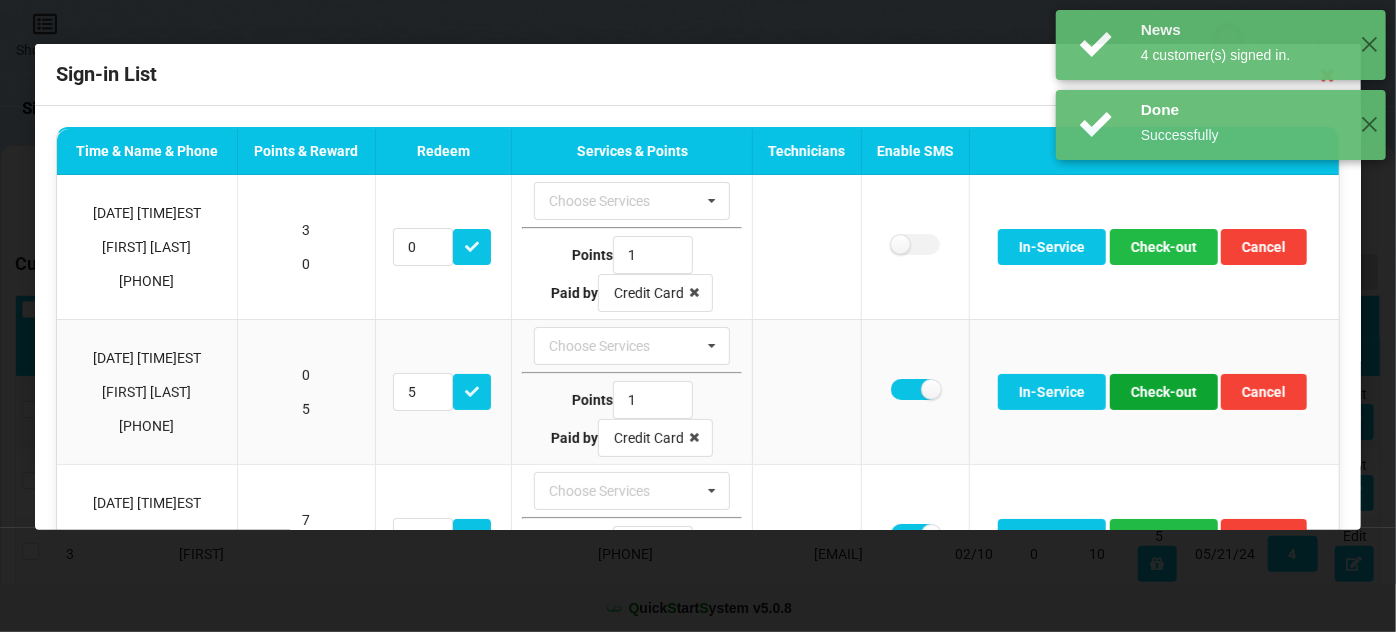 click on "Check-out" at bounding box center (1164, 392) 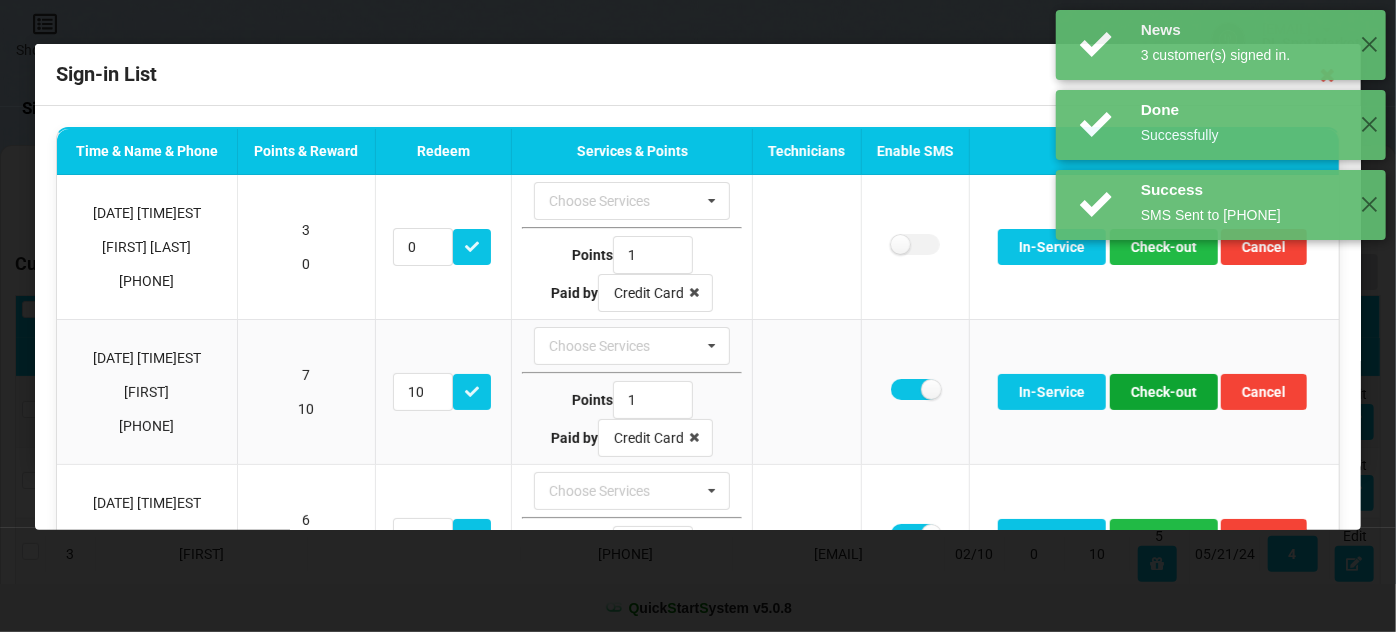 click on "Check-out" at bounding box center (1164, 392) 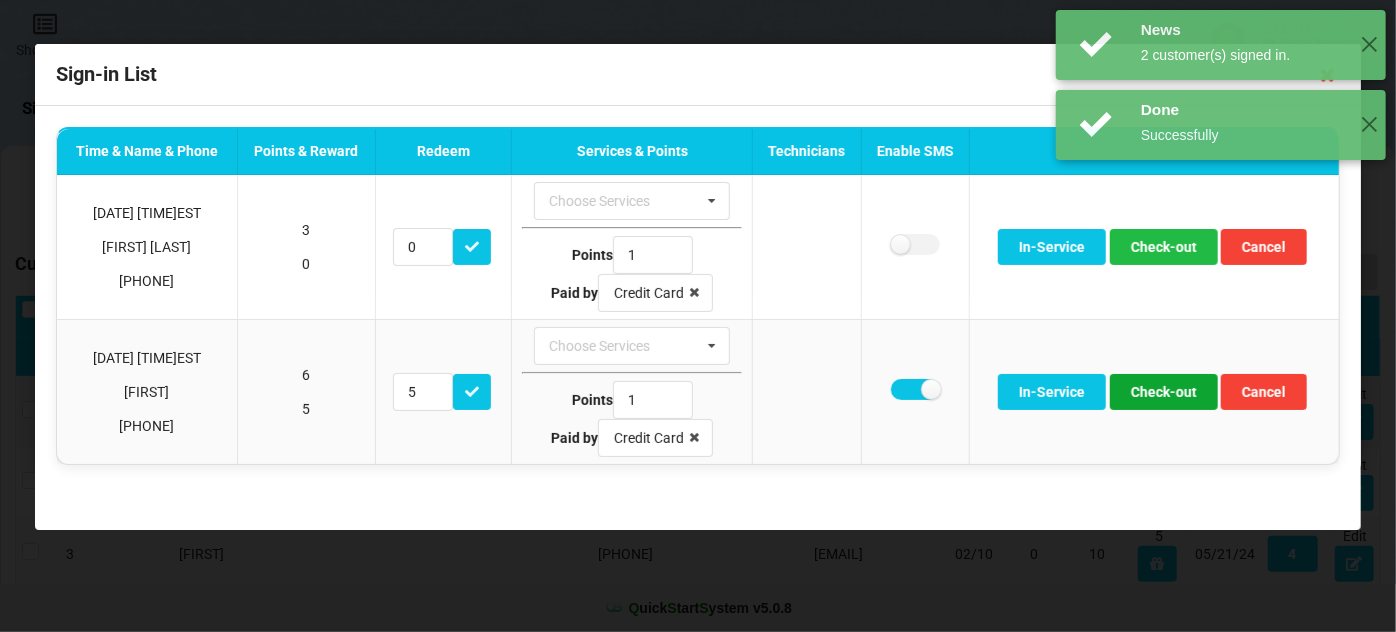 click on "Check-out" at bounding box center [1164, 392] 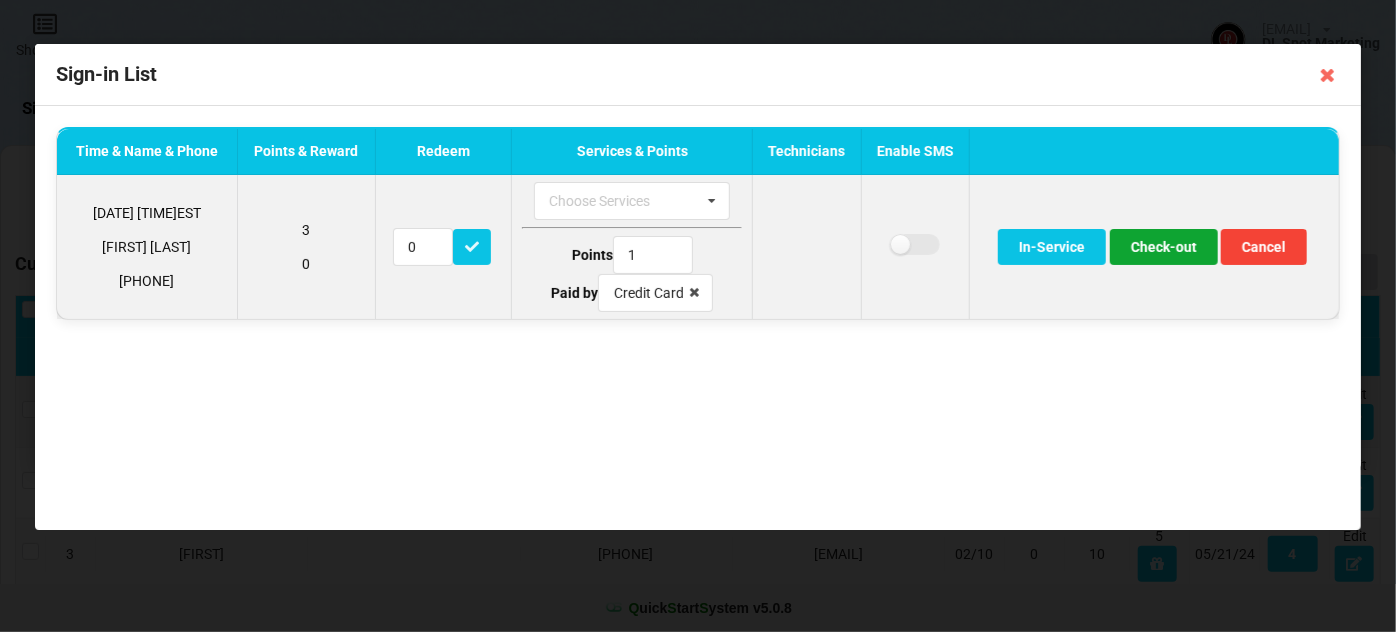 click on "Check-out" at bounding box center [1164, 247] 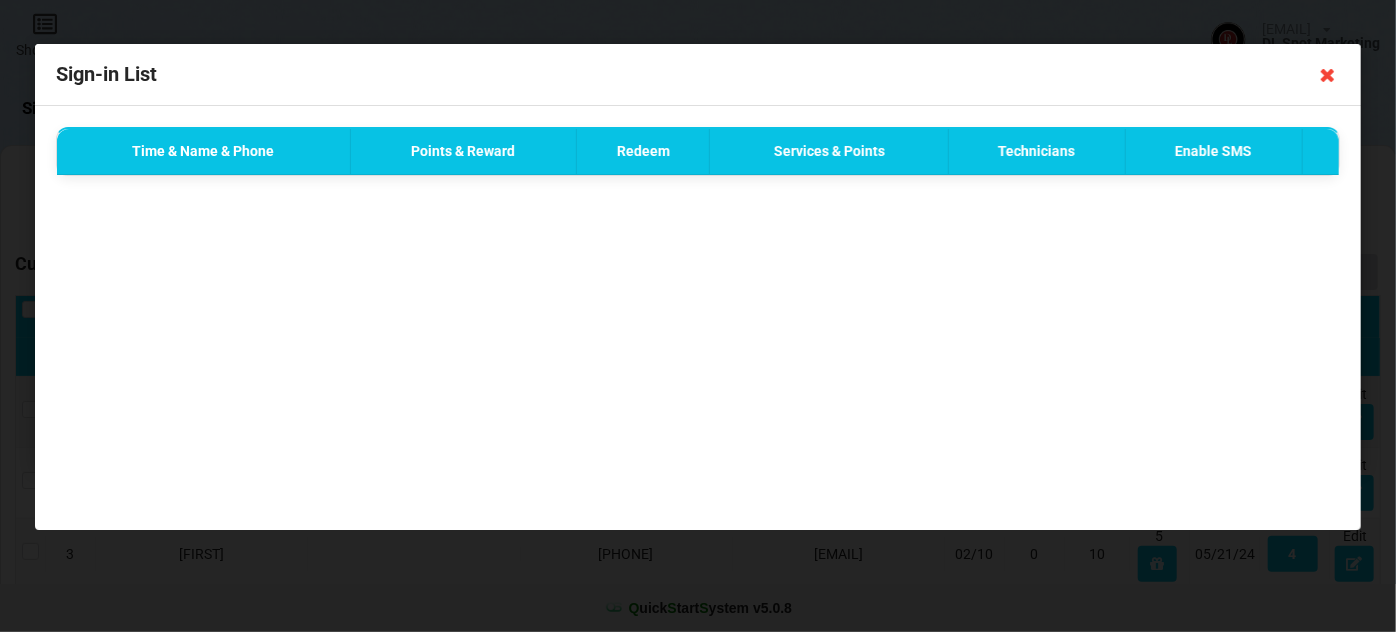 click at bounding box center (1328, 75) 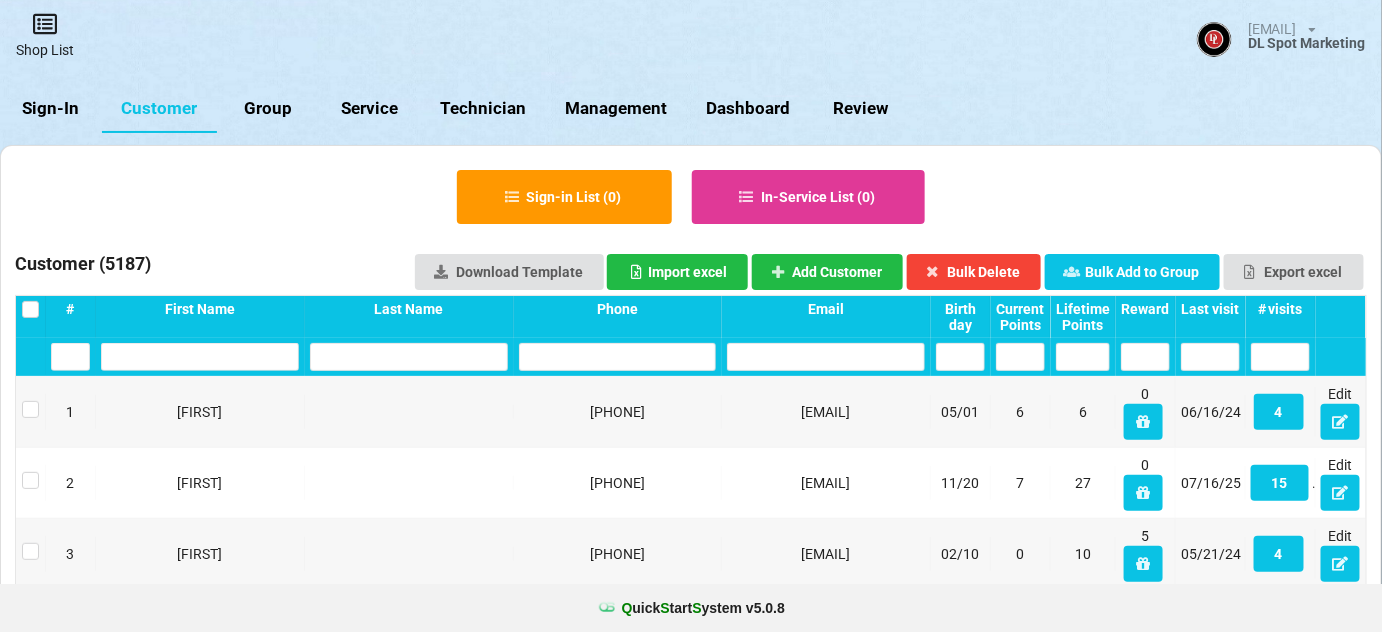 click at bounding box center [45, 24] 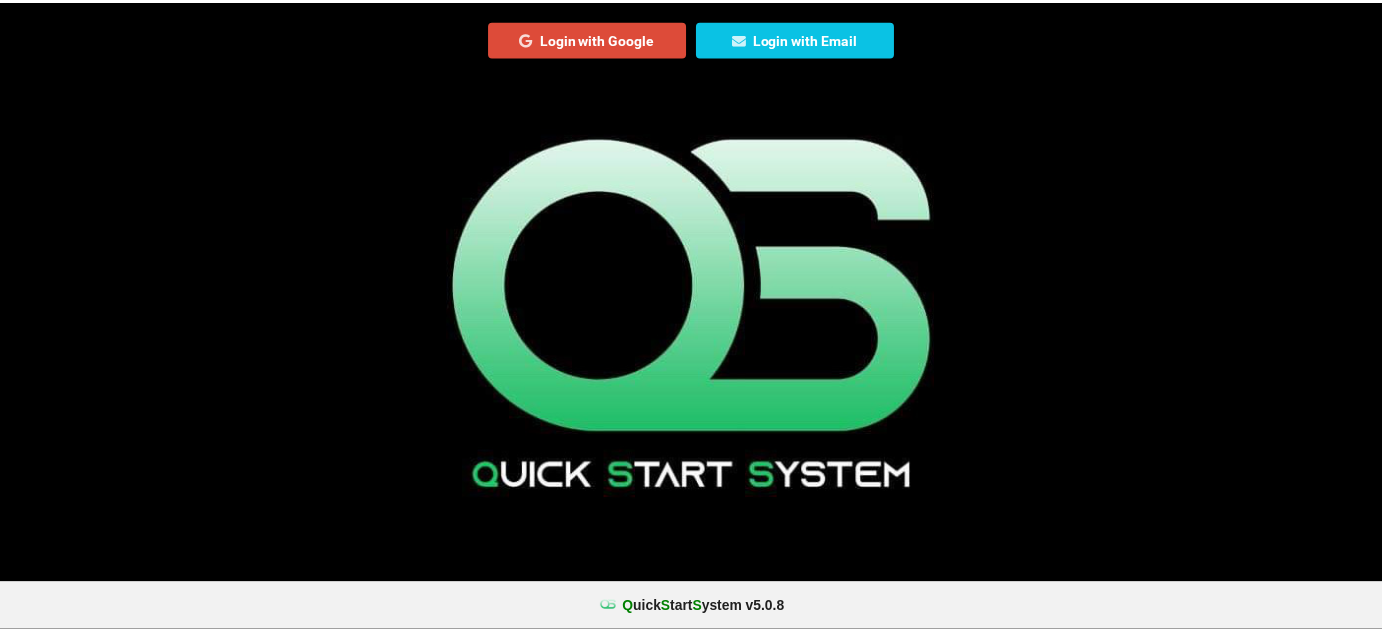 scroll, scrollTop: 0, scrollLeft: 0, axis: both 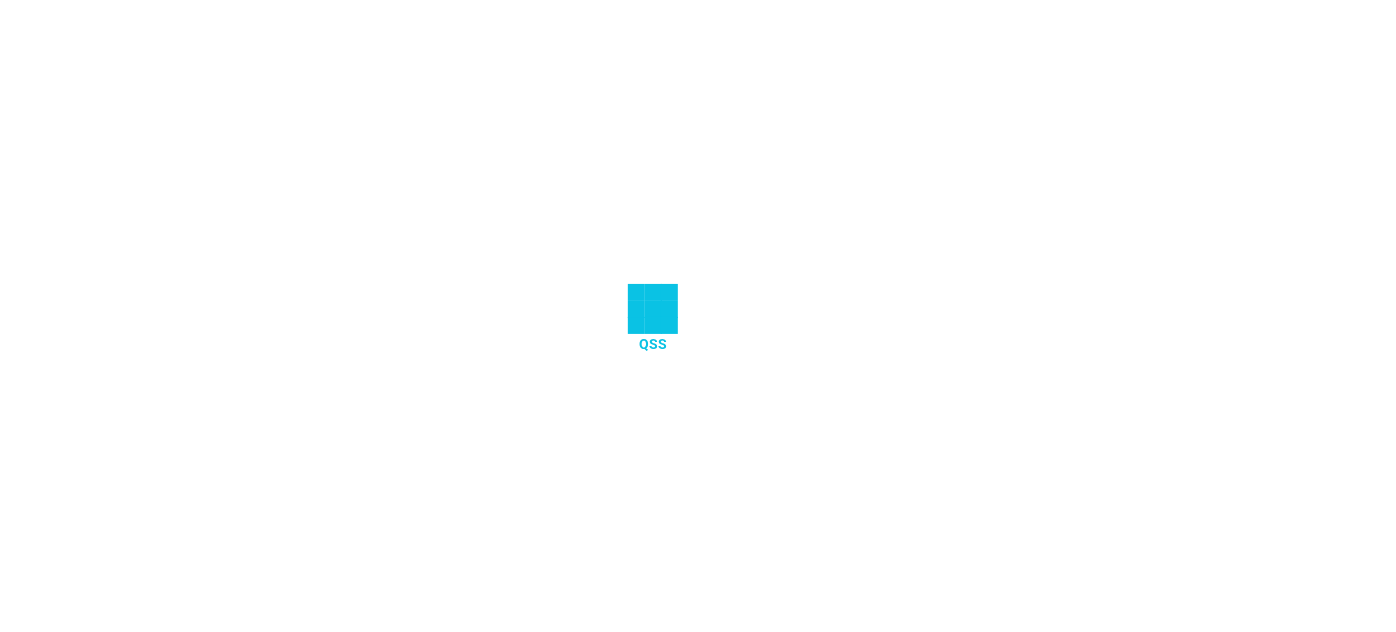 select on "25" 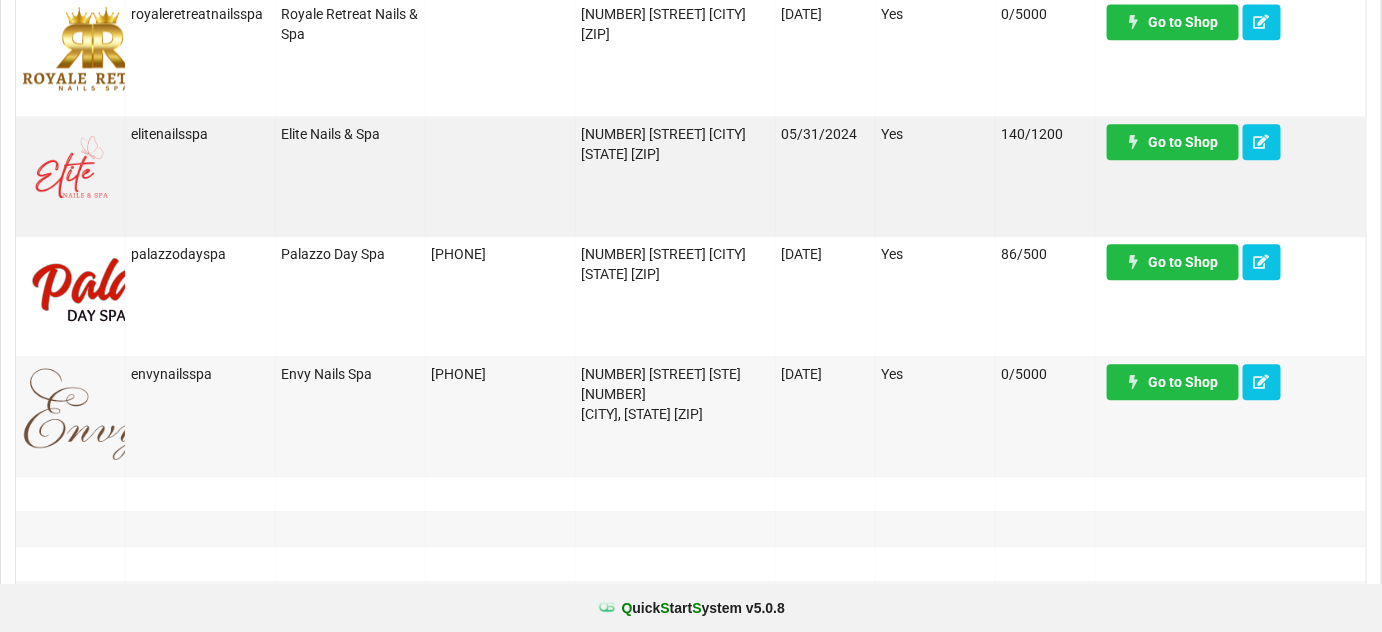 scroll, scrollTop: 1576, scrollLeft: 0, axis: vertical 